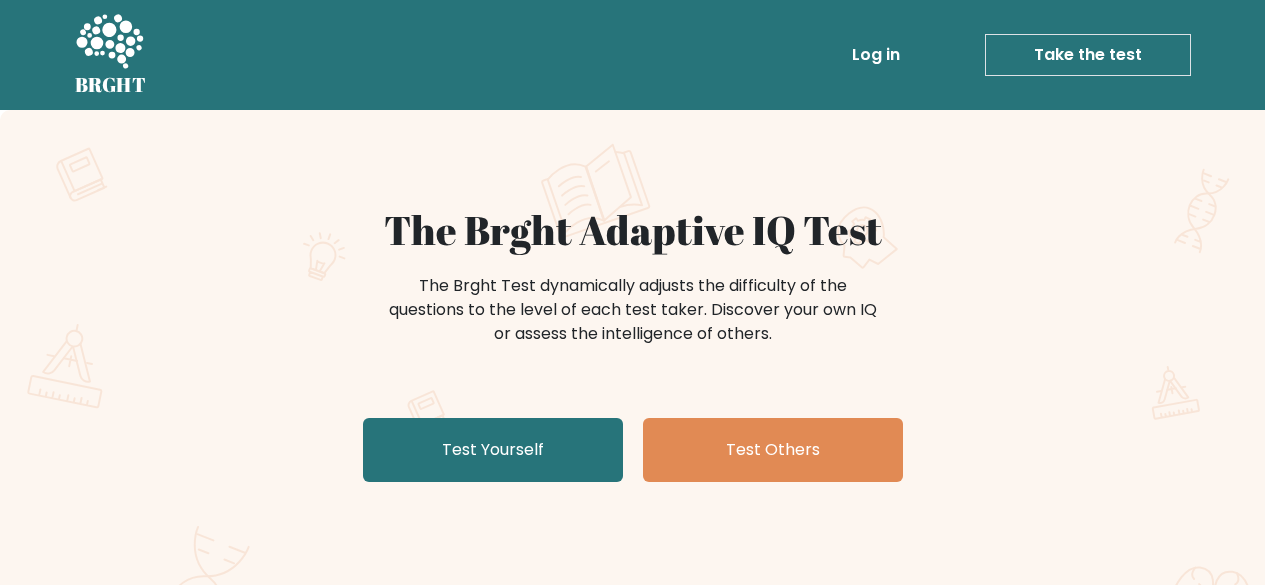 scroll, scrollTop: 0, scrollLeft: 0, axis: both 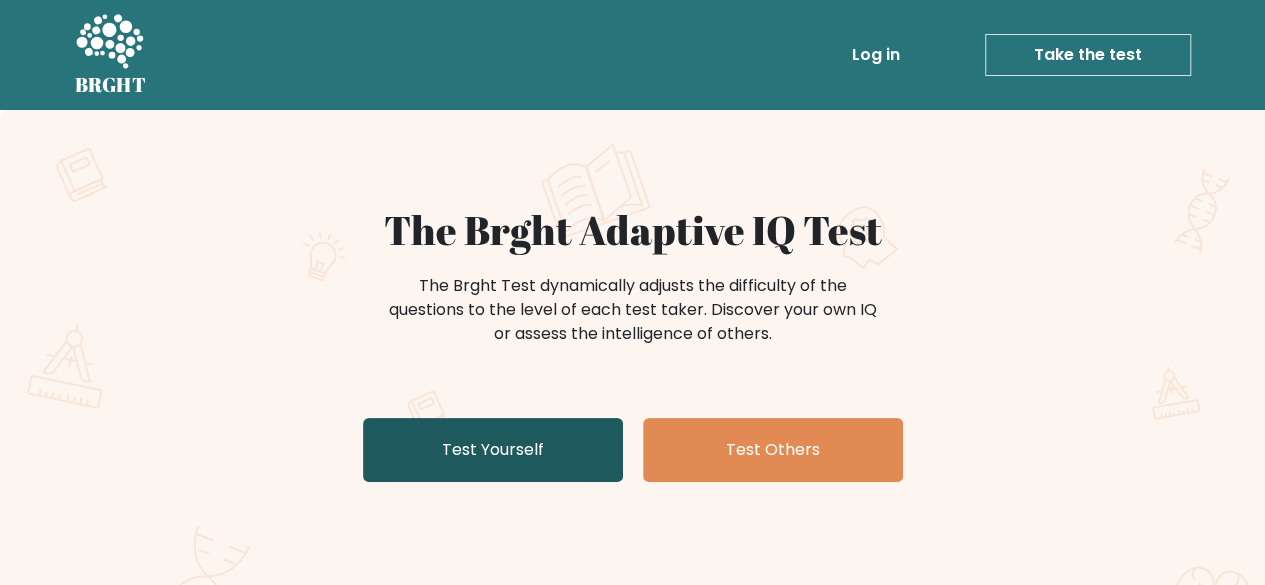 click on "Test Yourself" at bounding box center [493, 450] 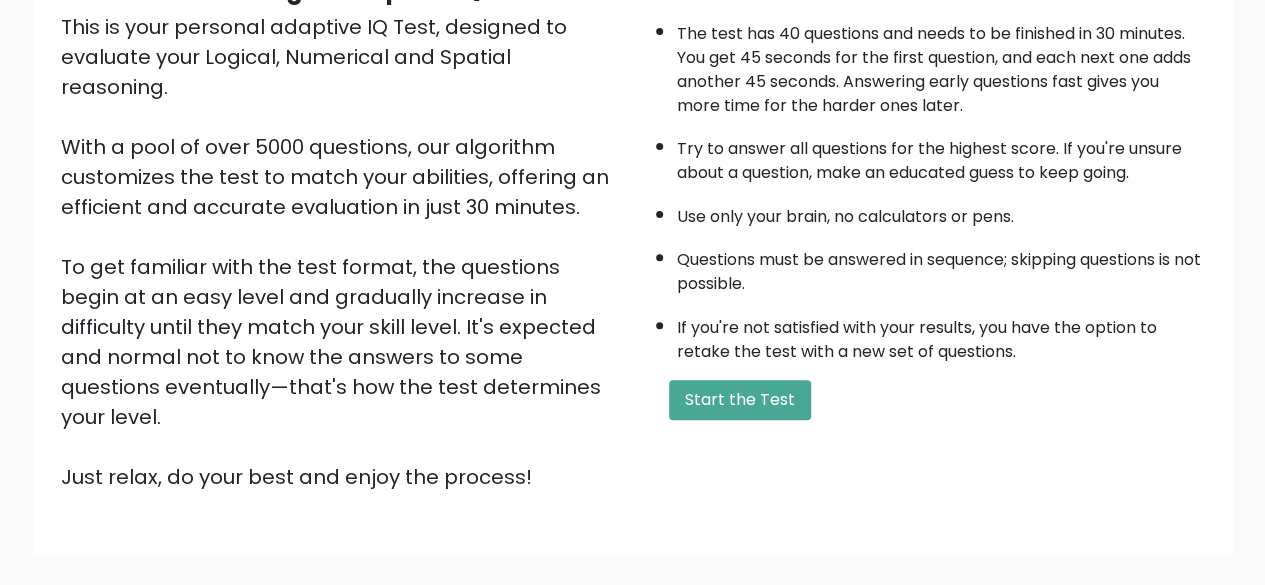 scroll, scrollTop: 330, scrollLeft: 0, axis: vertical 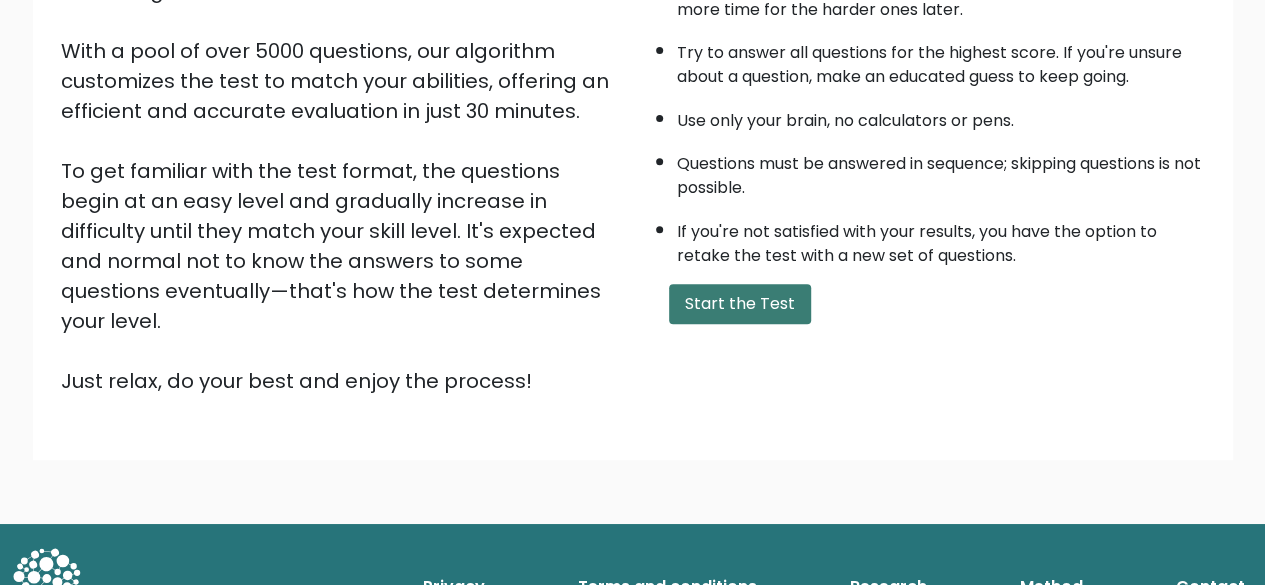 click on "Start the Test" at bounding box center [740, 304] 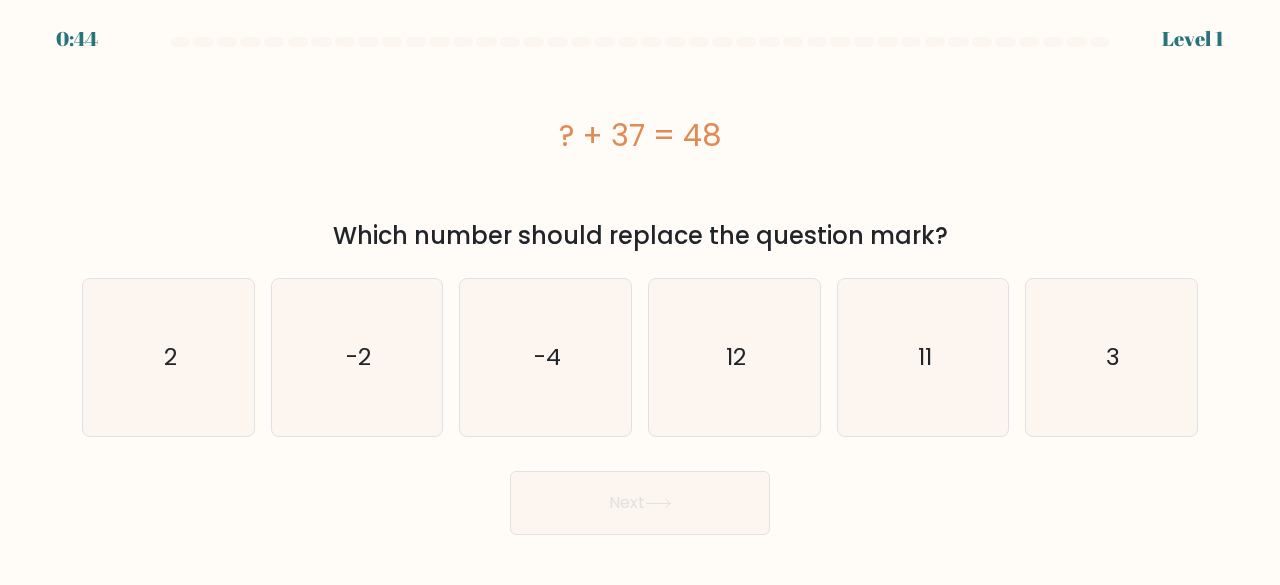 scroll, scrollTop: 0, scrollLeft: 0, axis: both 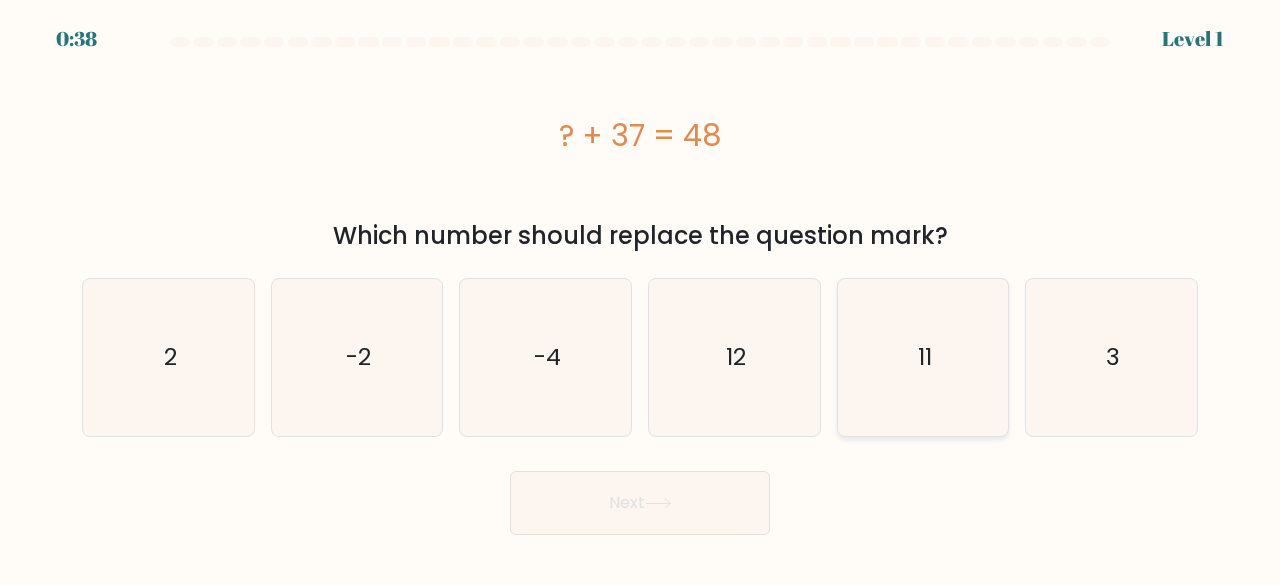 click on "11" 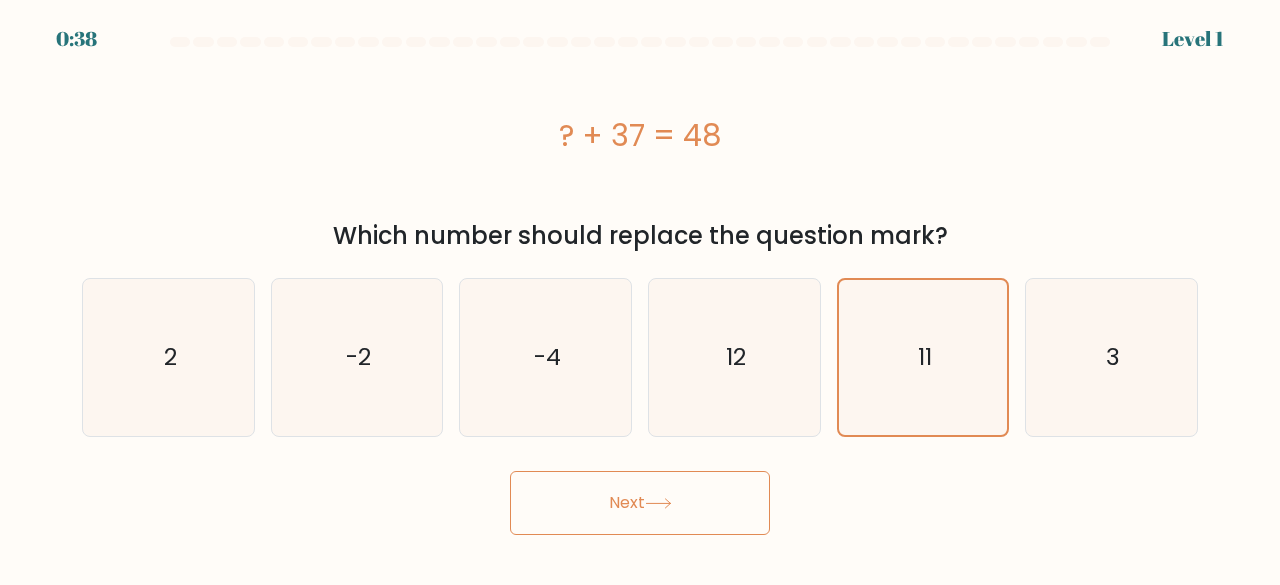 click on "Next" at bounding box center [640, 503] 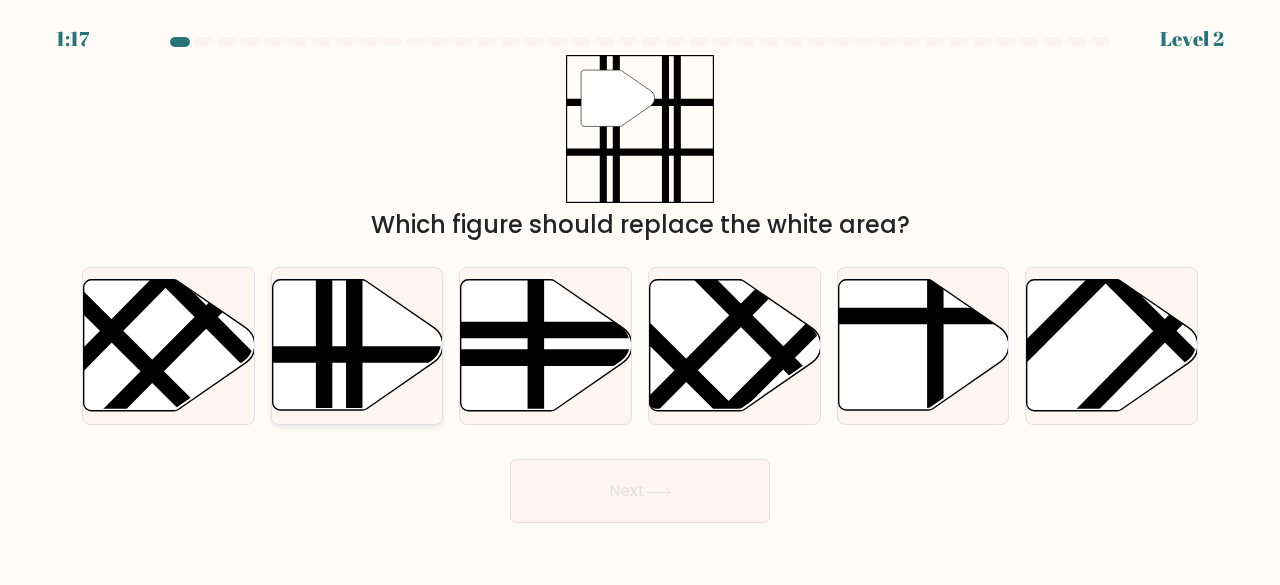 click 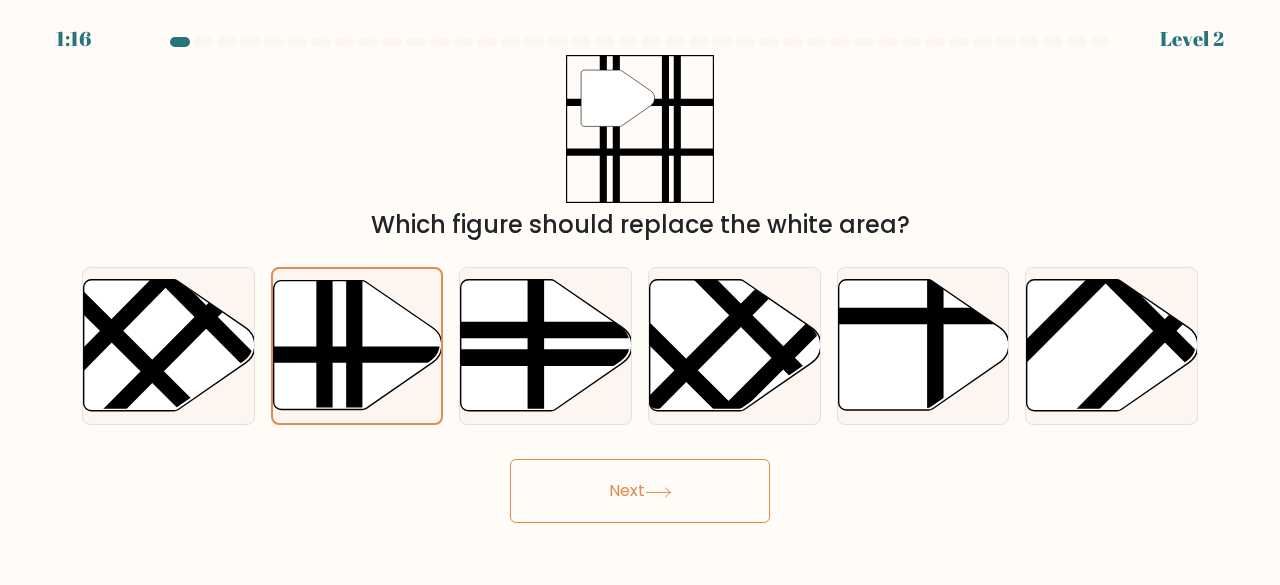 click on "Next" at bounding box center [640, 491] 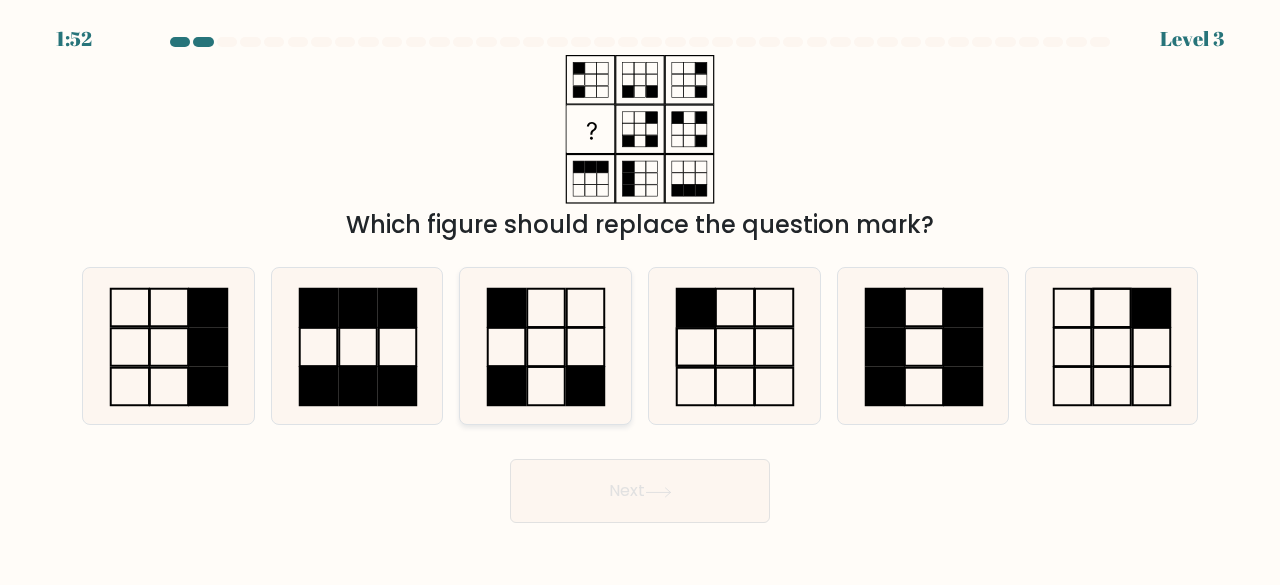 click 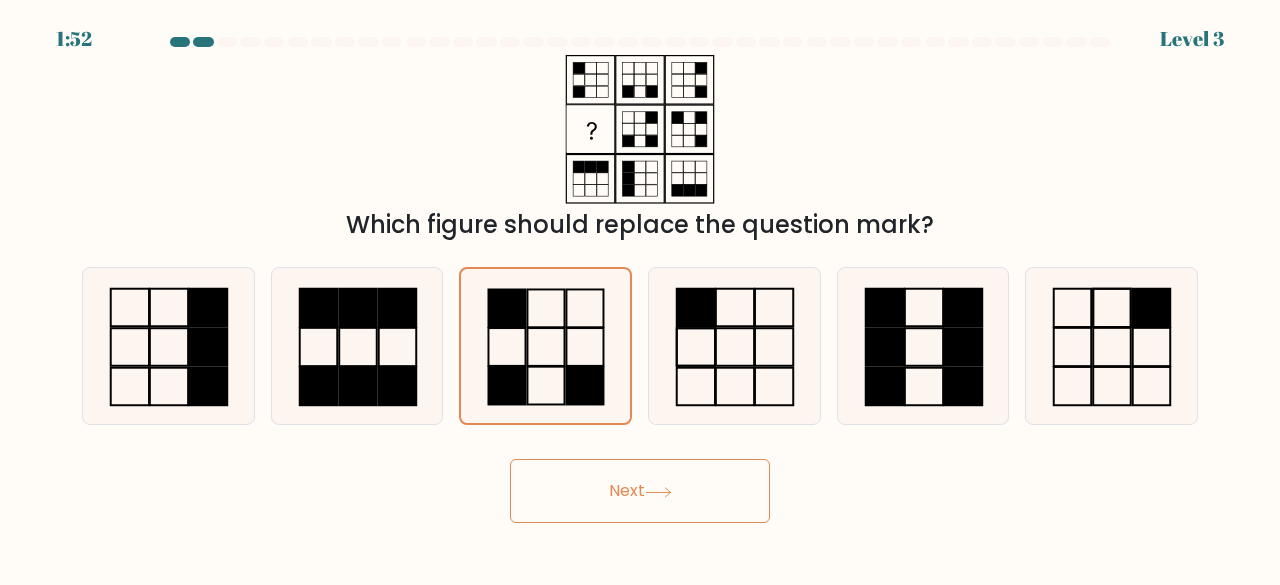 click on "Next" at bounding box center [640, 491] 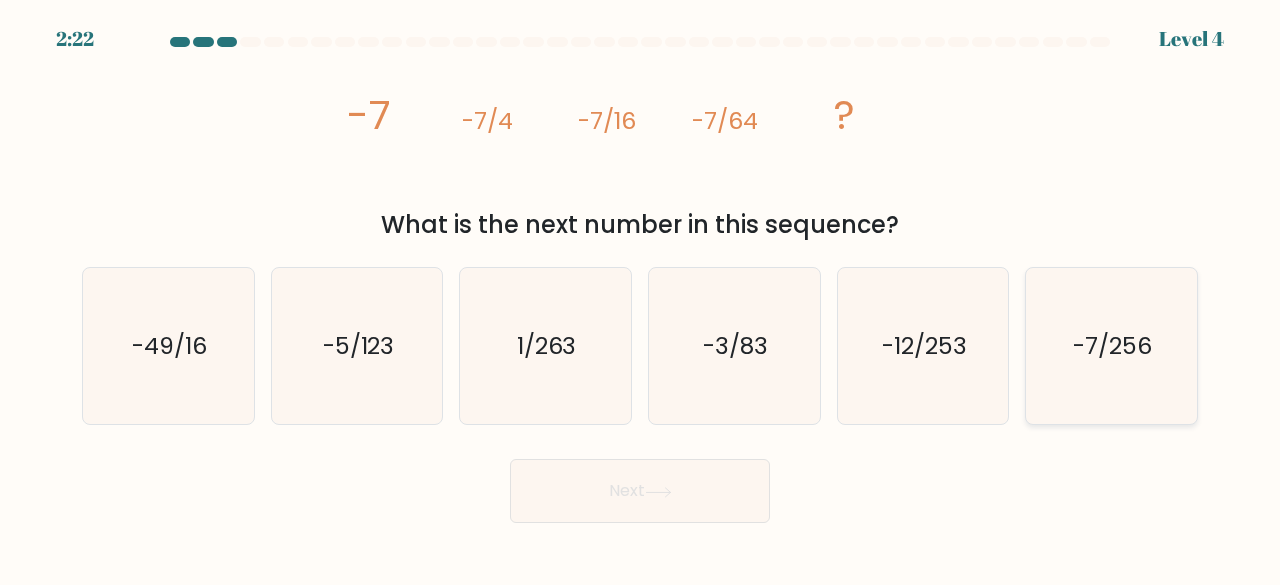 click on "-7/256" 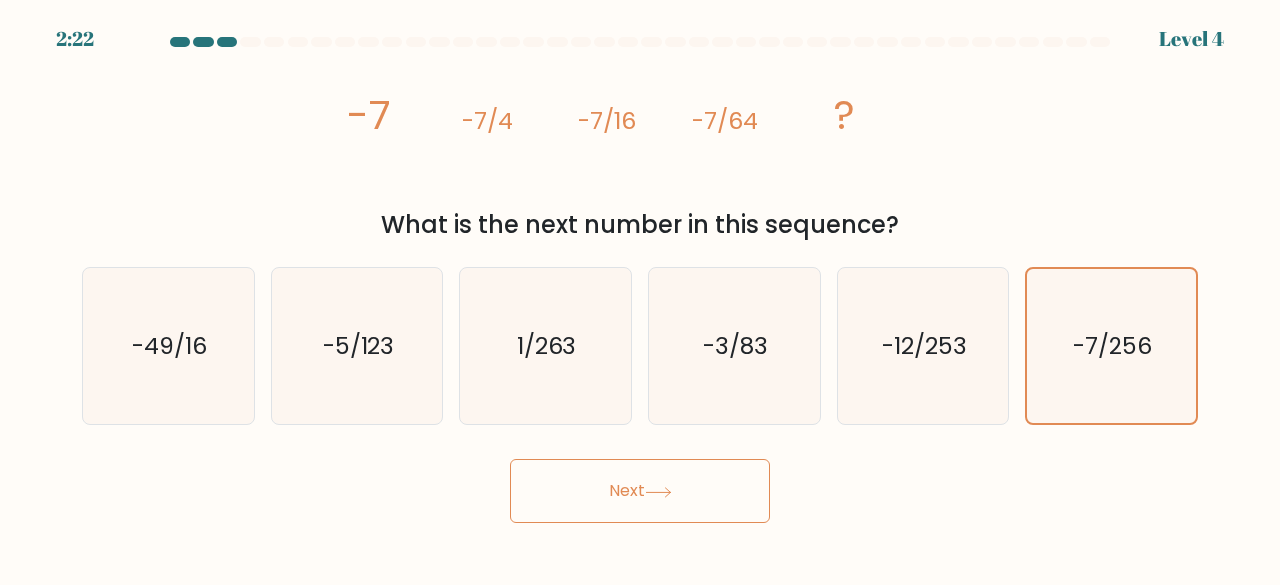 click on "Next" at bounding box center (640, 491) 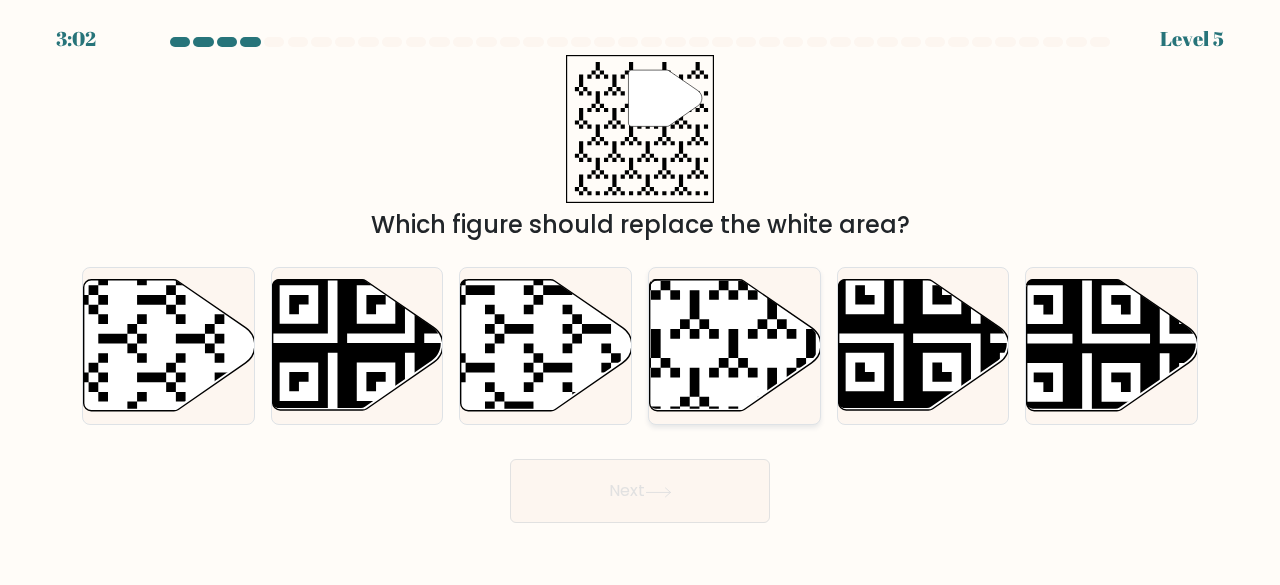 click 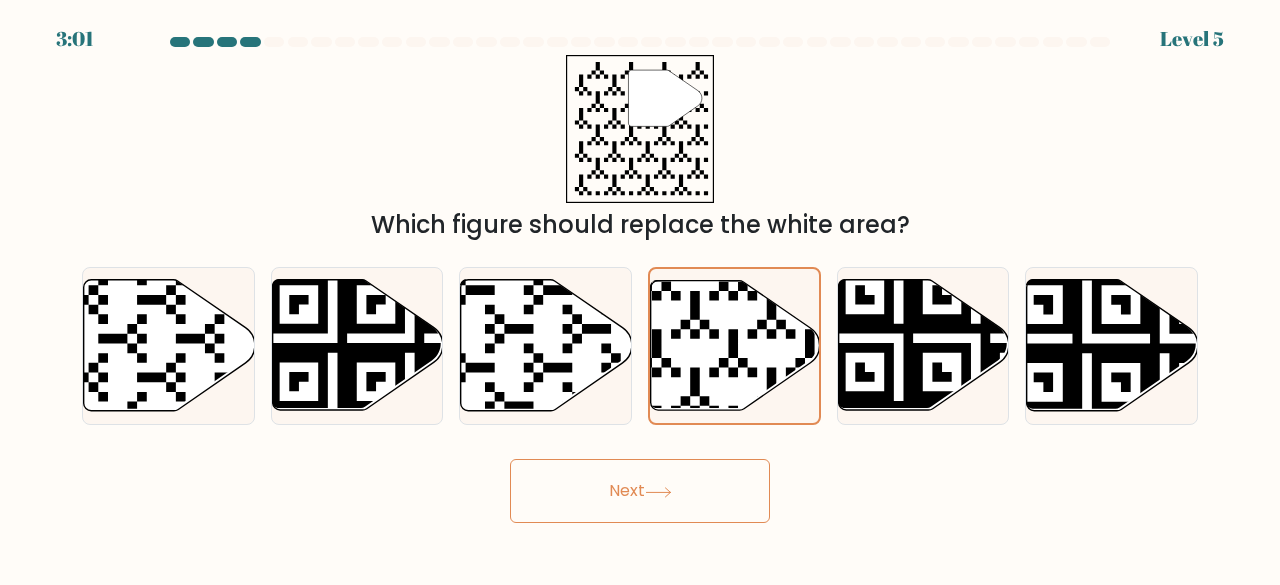 click on "Next" at bounding box center (640, 491) 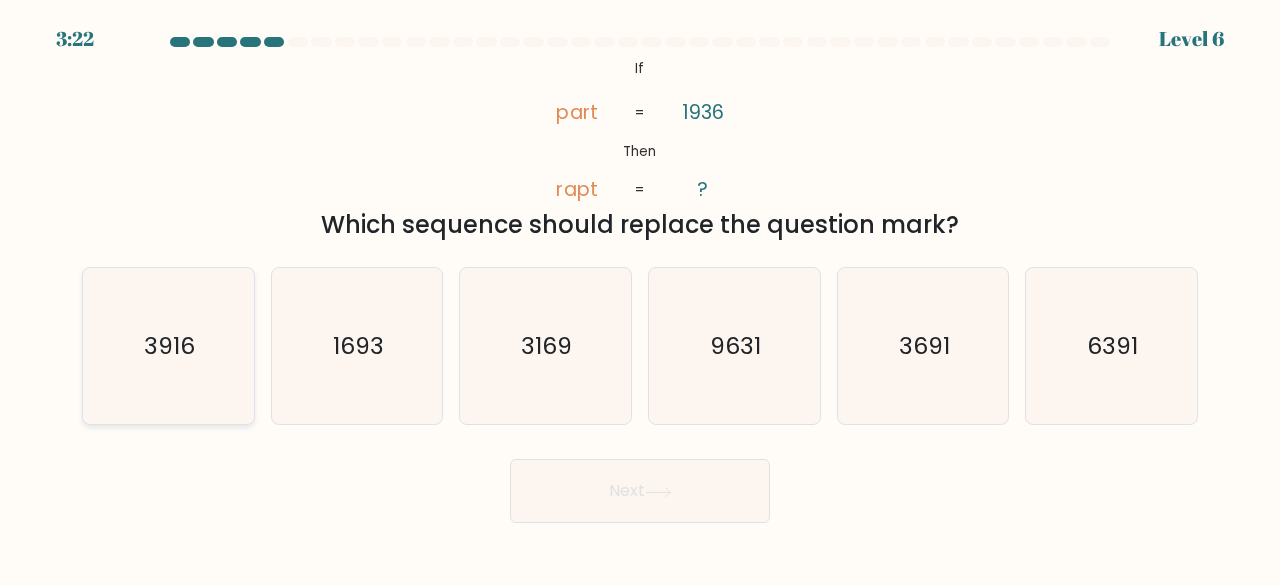 click on "3916" 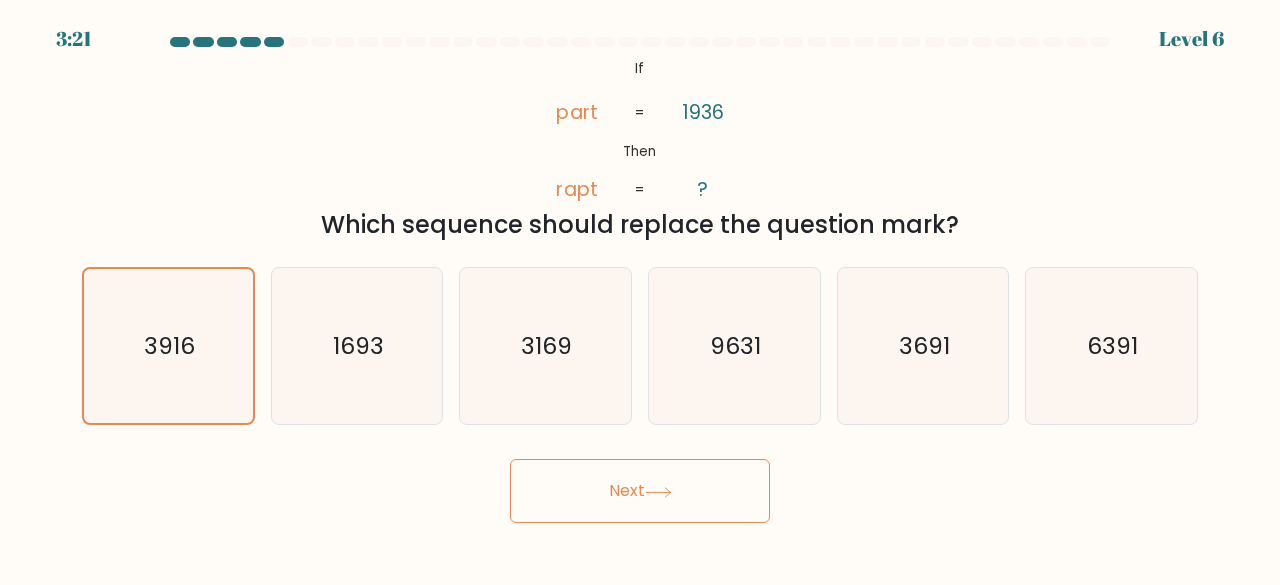 click on "Next" at bounding box center [640, 491] 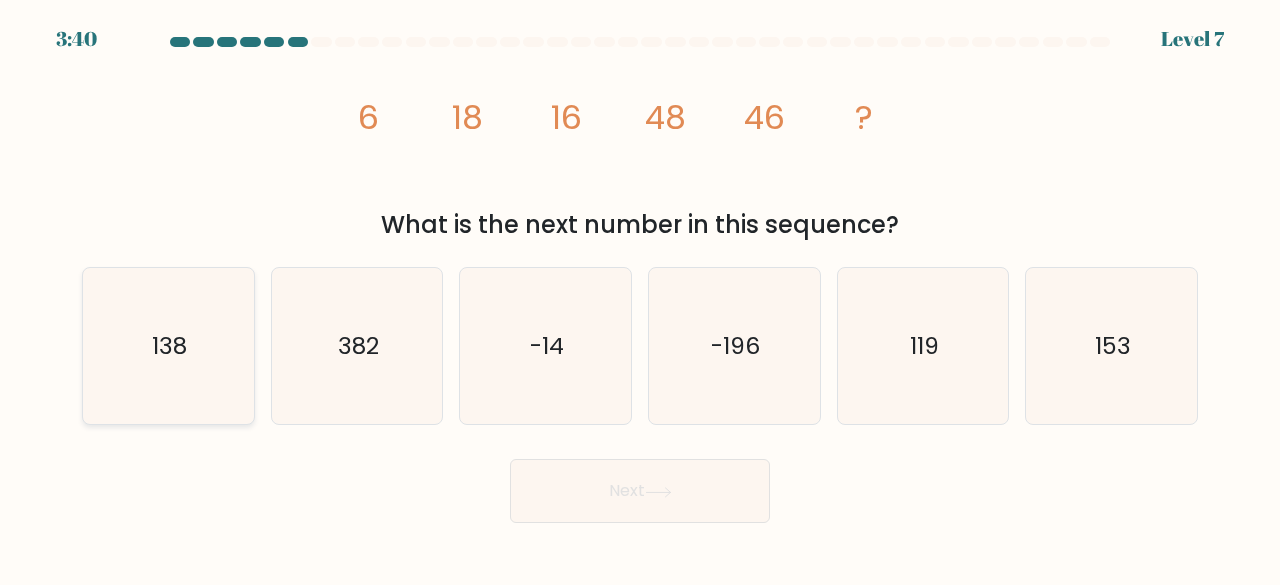 click on "138" 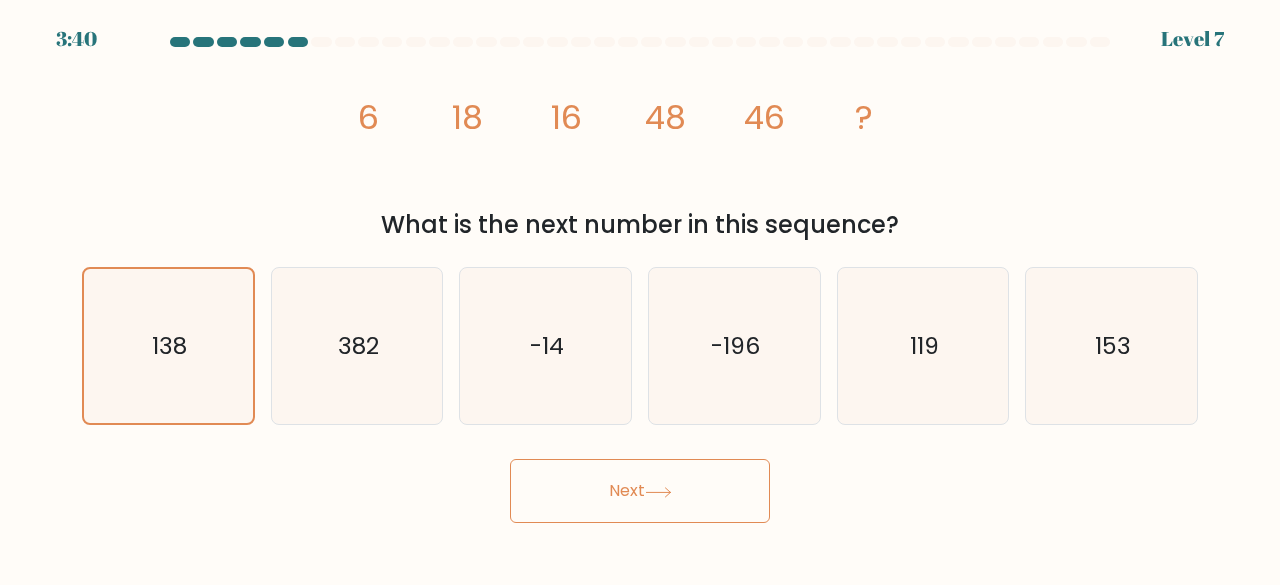 click on "Next" at bounding box center [640, 491] 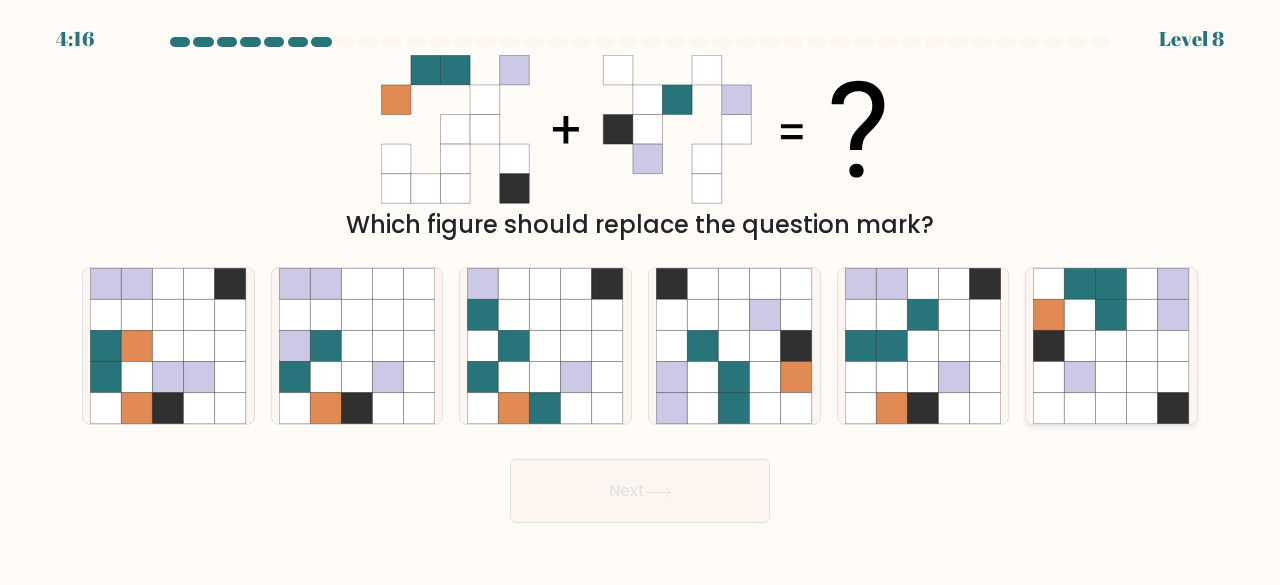 click 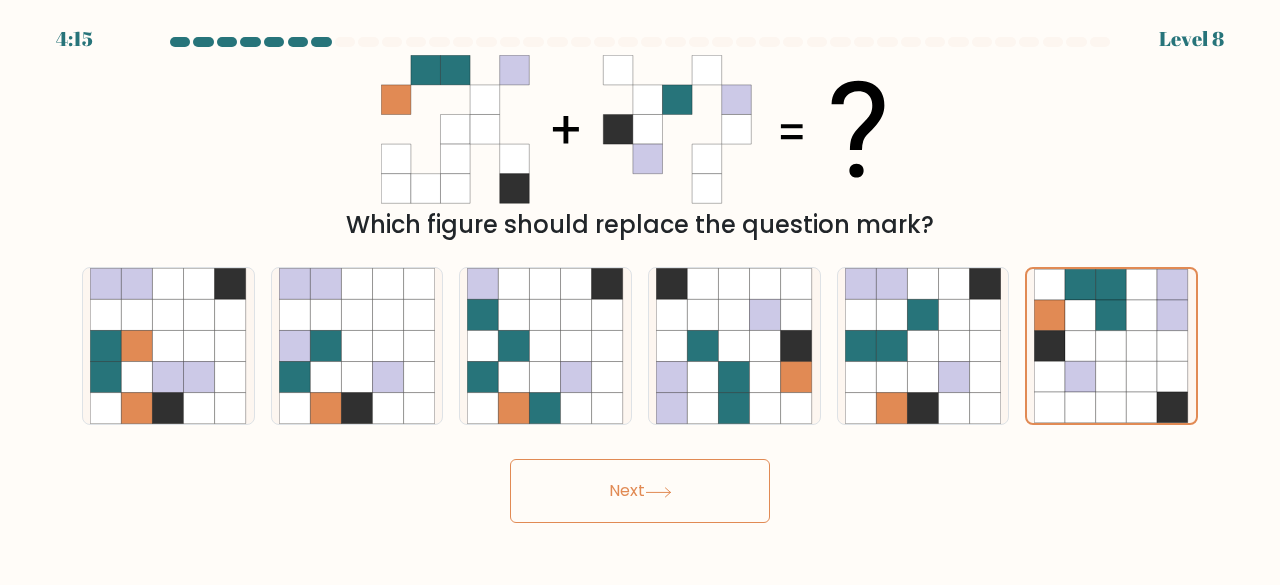 click on "Next" at bounding box center [640, 491] 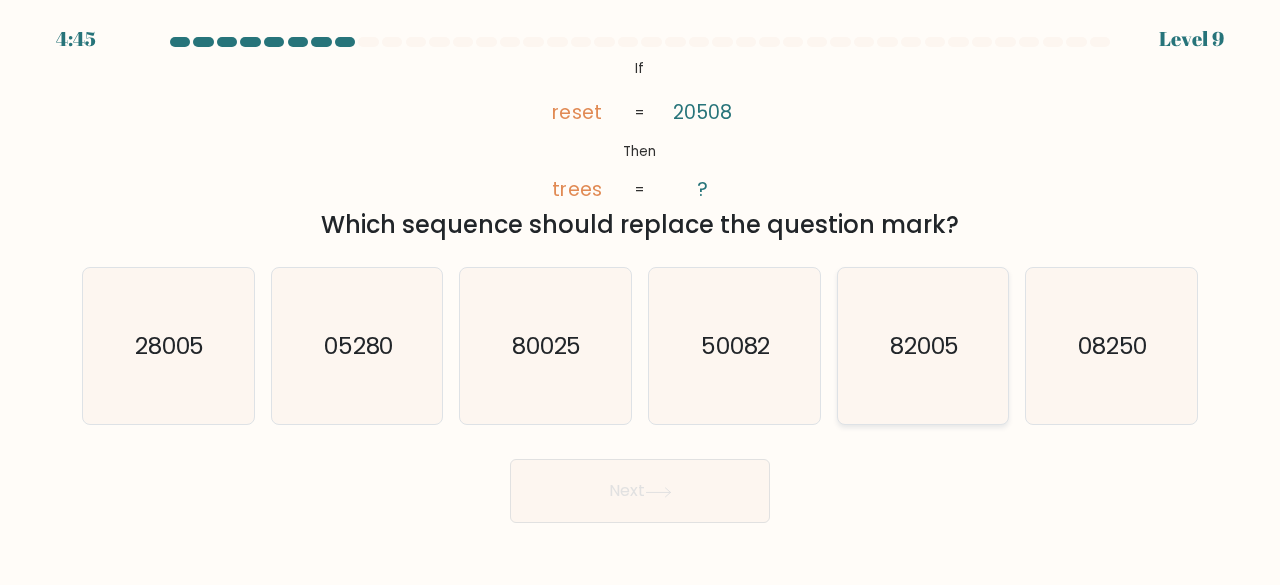 click on "82005" 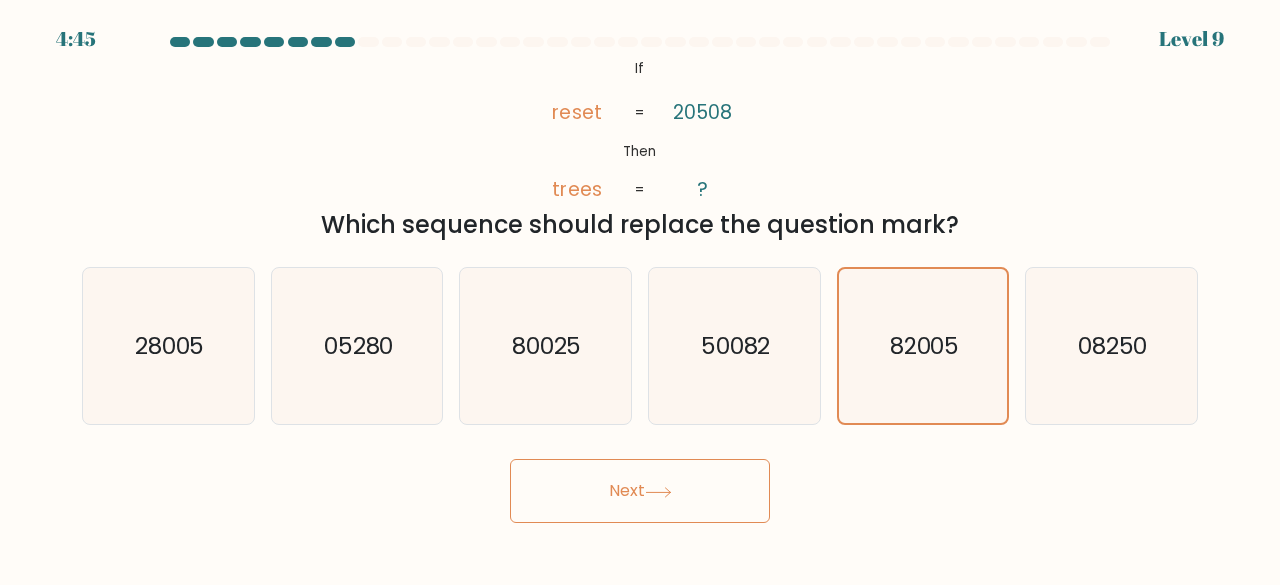 click on "Next" at bounding box center (640, 491) 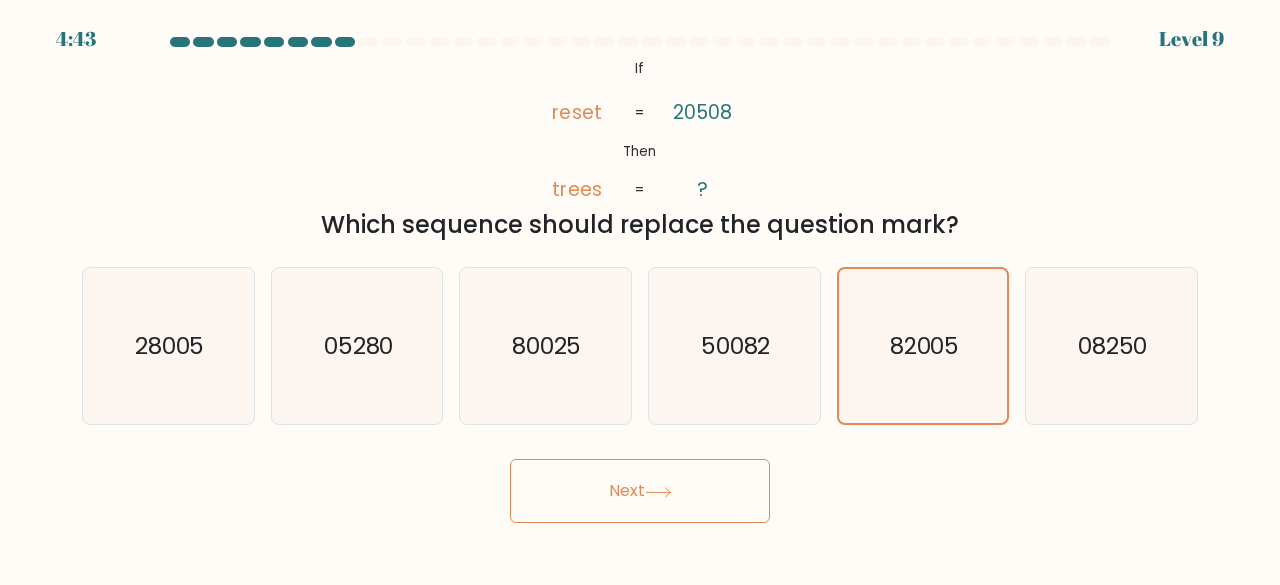 click on "Next" at bounding box center (640, 491) 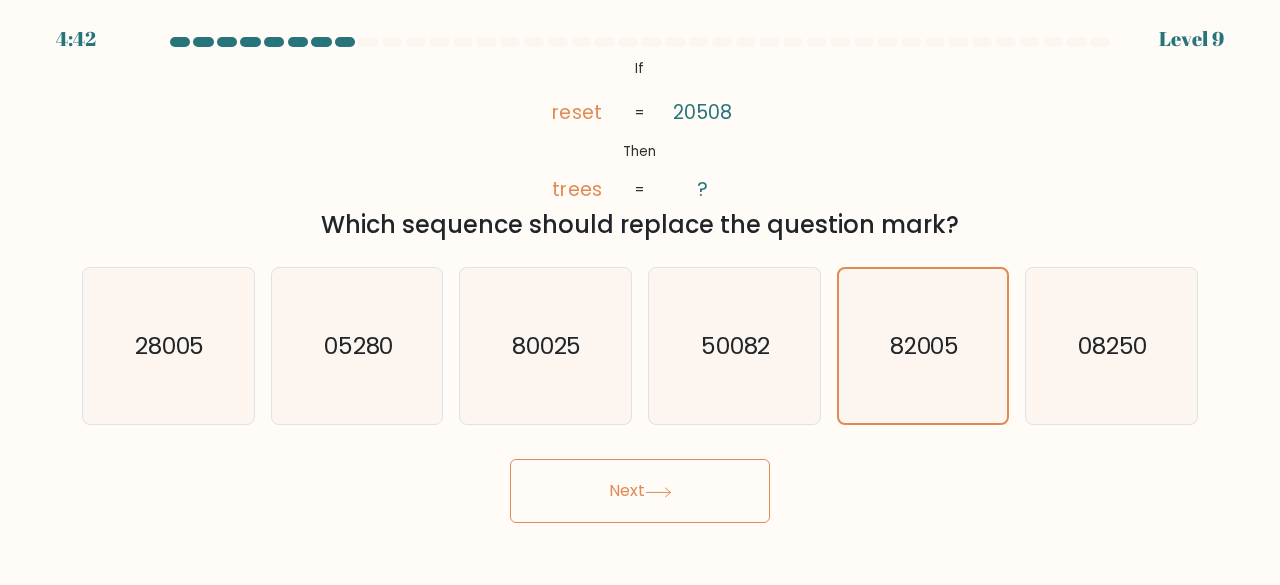click 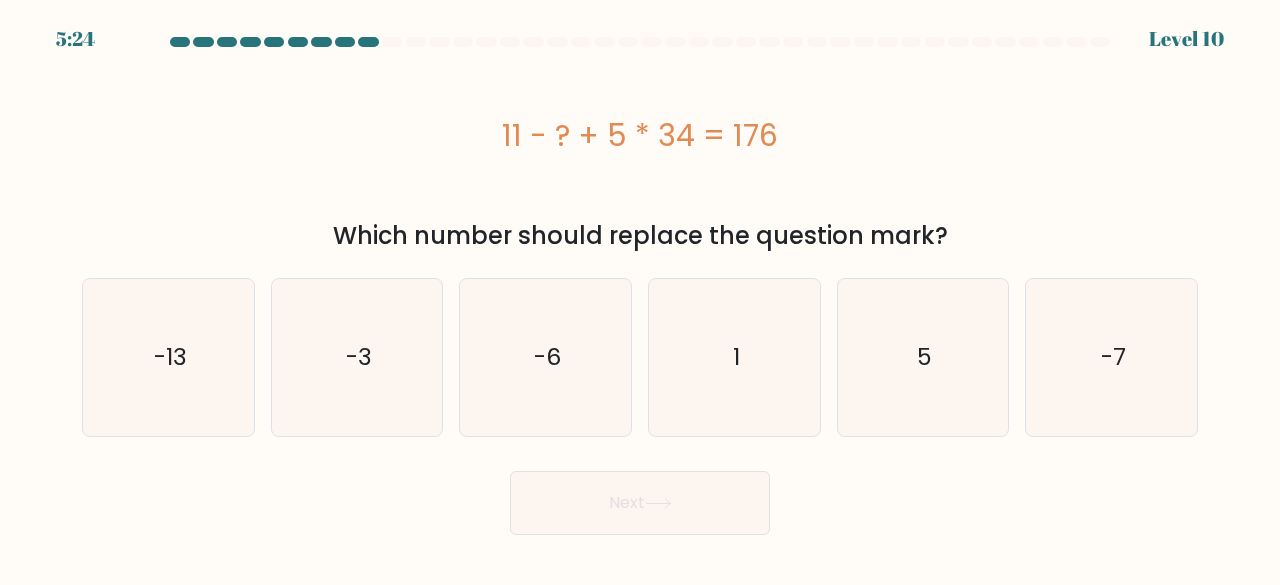 click at bounding box center [321, 42] 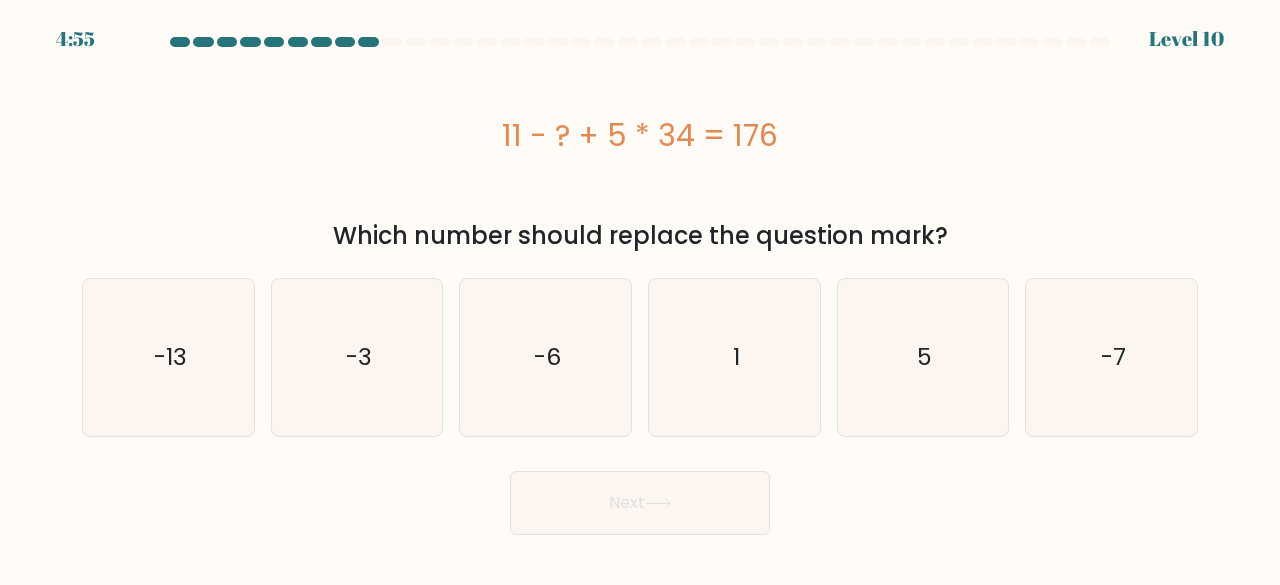 click on "11 - ? + 5 * 34 = 176" at bounding box center [640, 135] 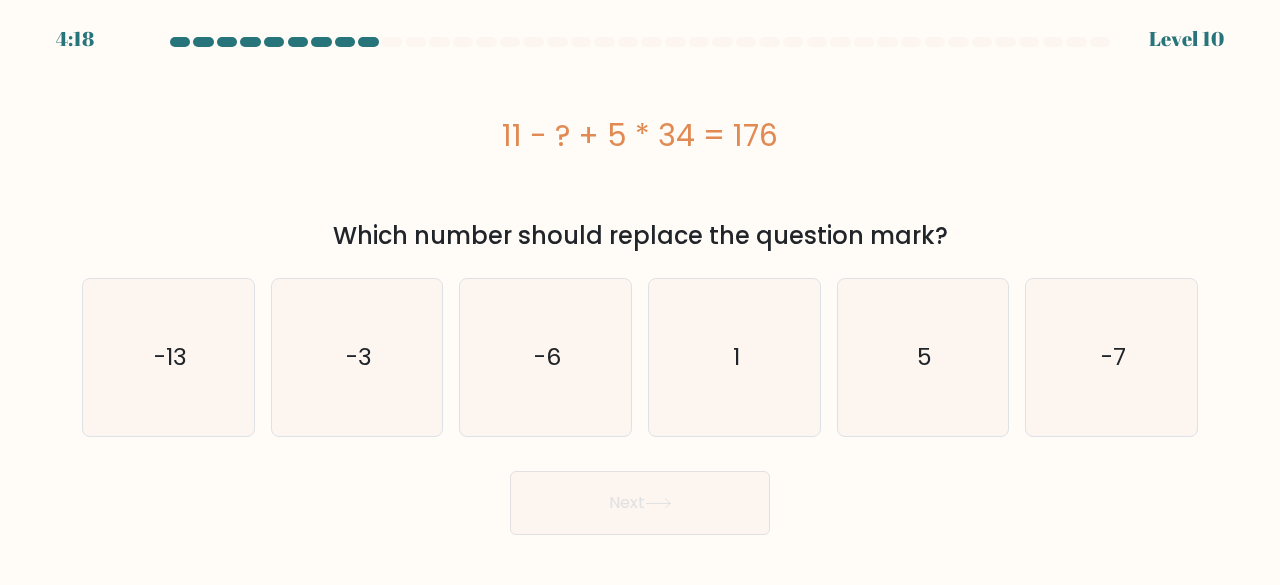 click on "11 - ? + 5 * 34 = 176" at bounding box center [640, 135] 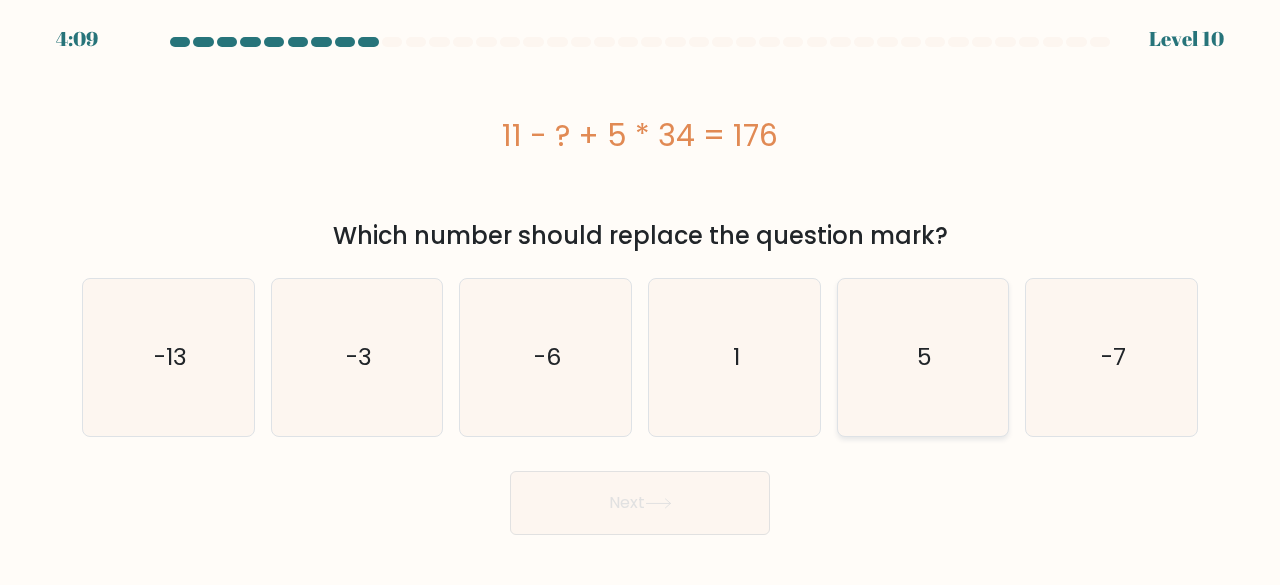 click on "5" 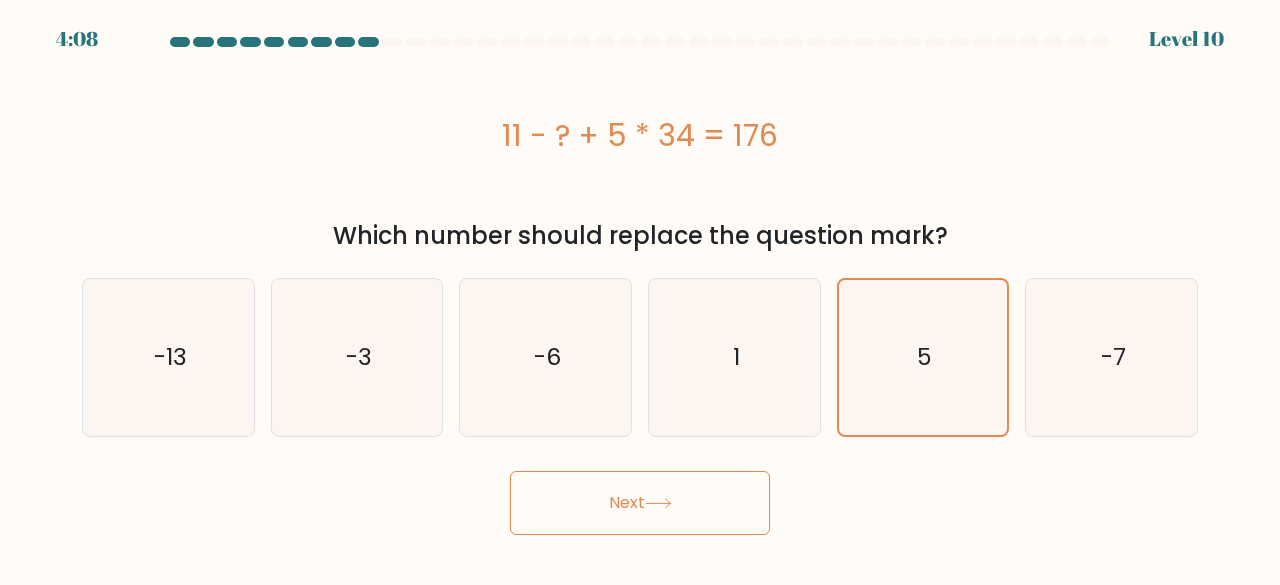 click on "Next" at bounding box center [640, 503] 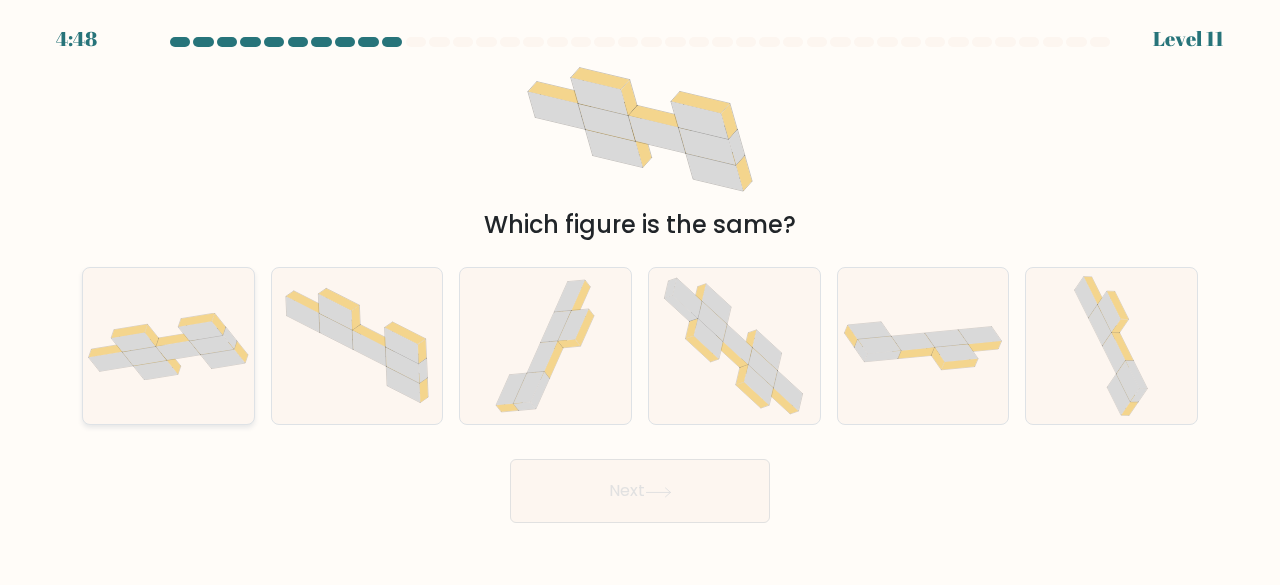 click at bounding box center [168, 346] 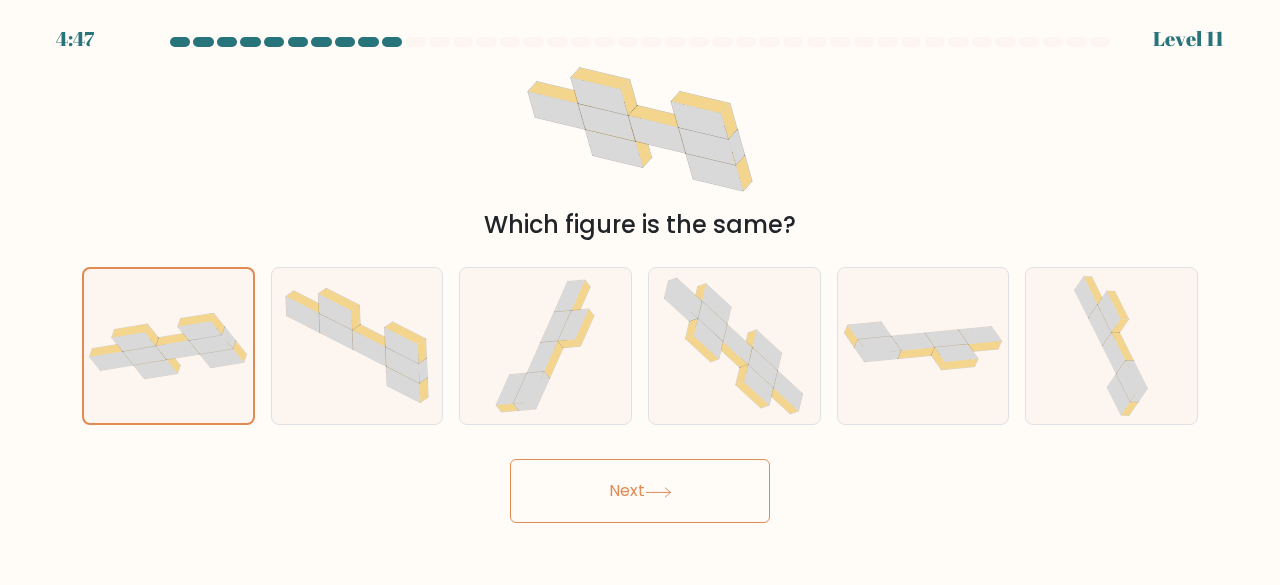 click on "Next" at bounding box center [640, 491] 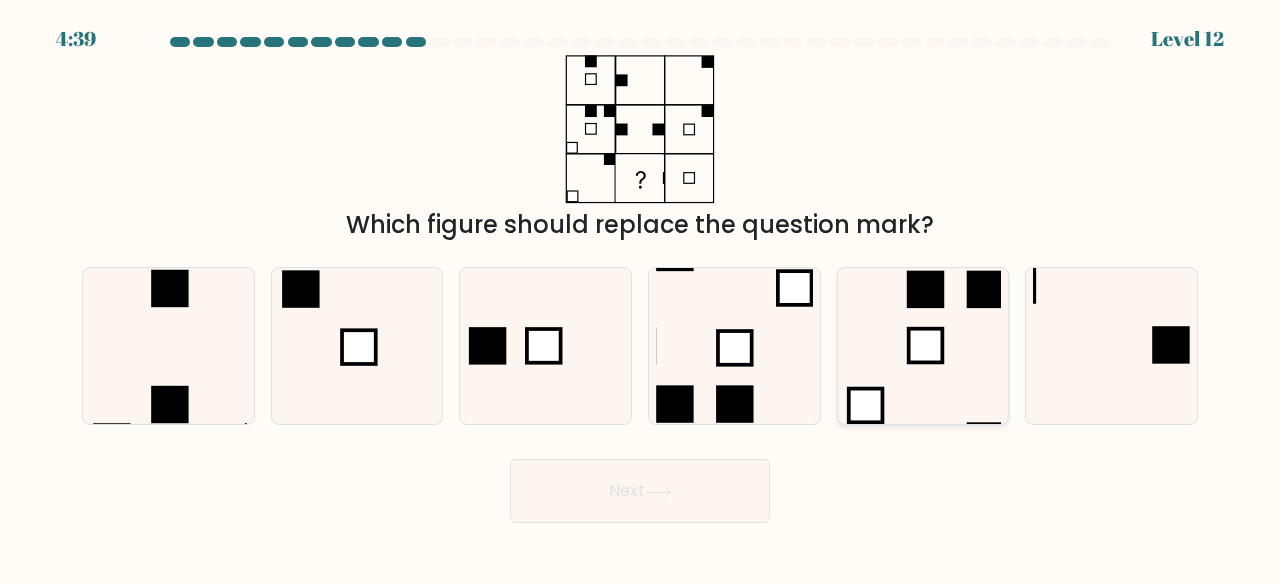 click 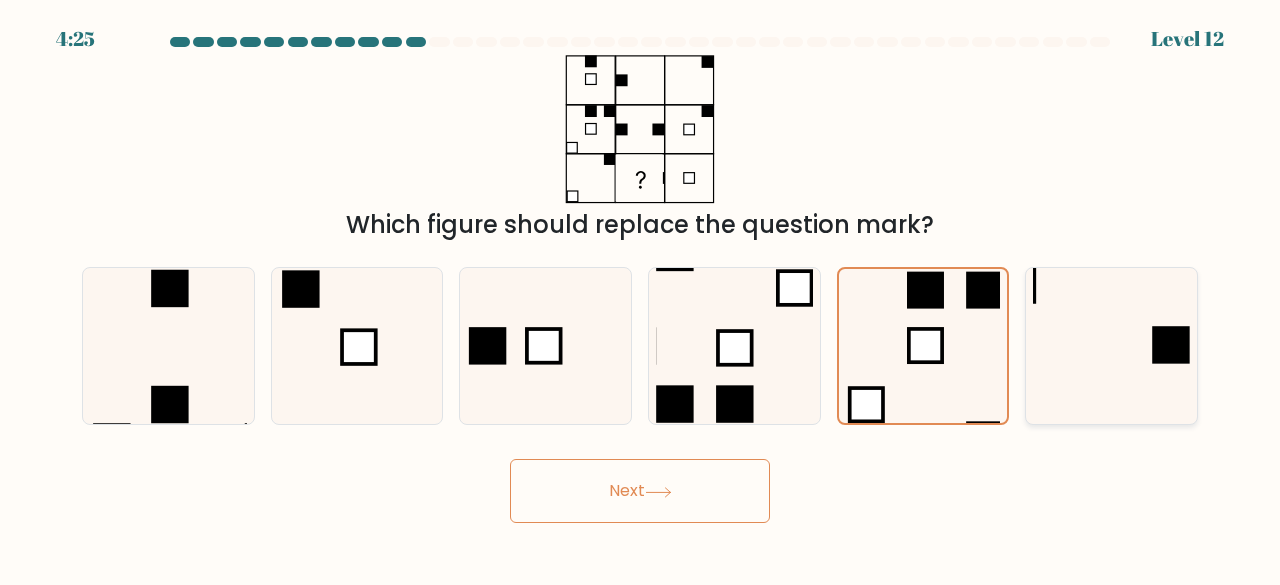 click 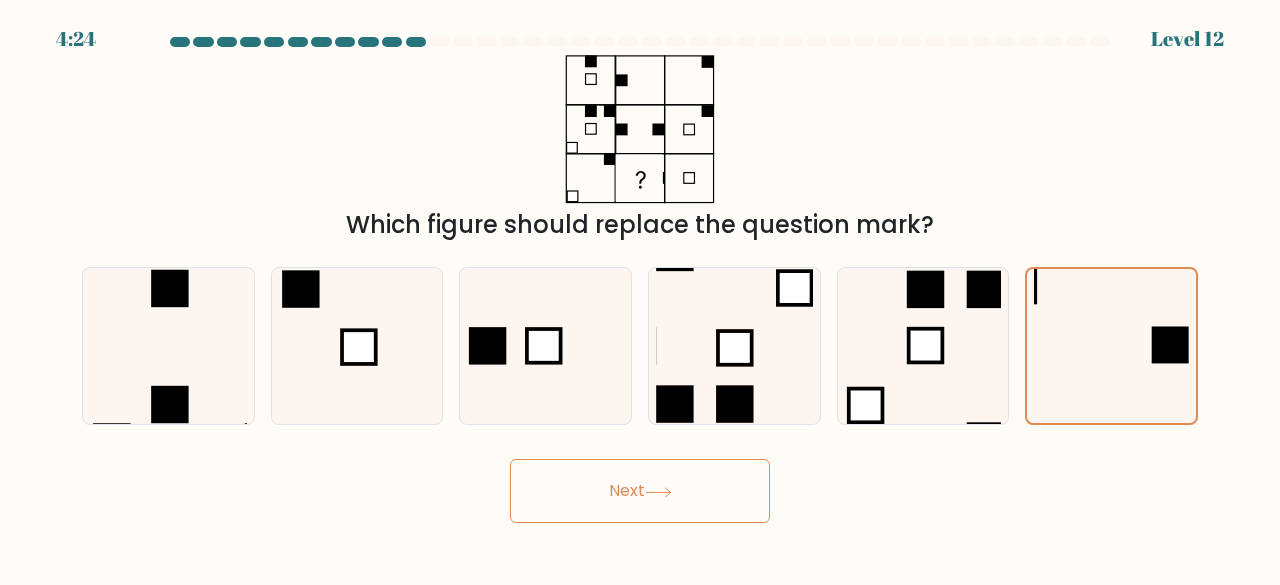 click on "Next" at bounding box center [640, 491] 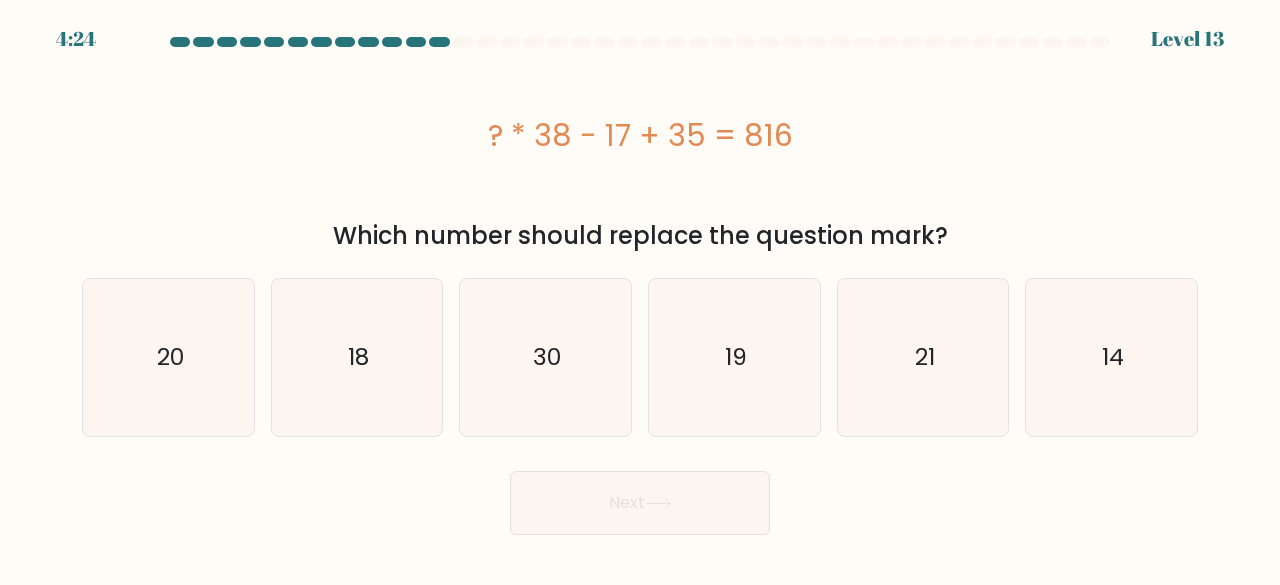 click on "? * 38 - 17 + 35 = 816" at bounding box center (640, 135) 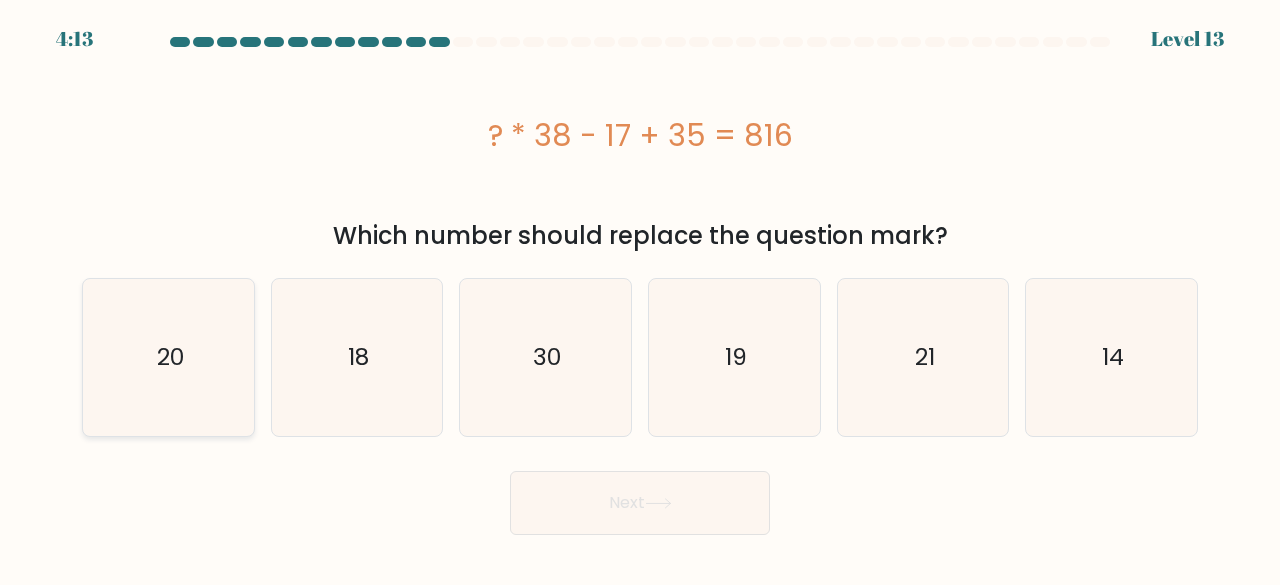 click on "20" 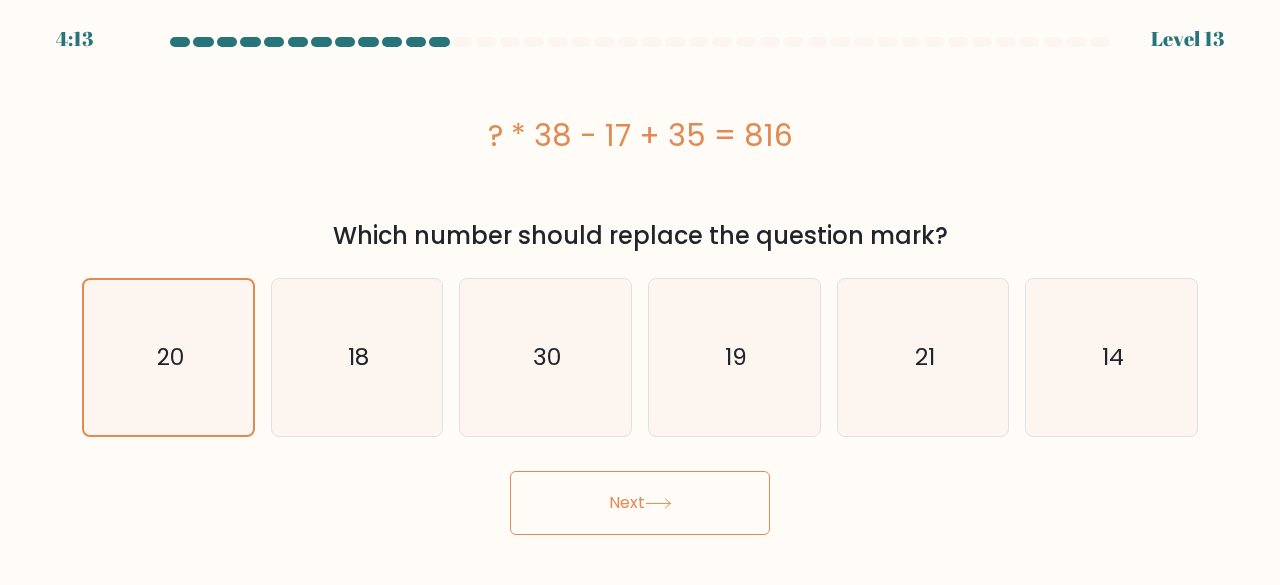 click on "Next" at bounding box center [640, 503] 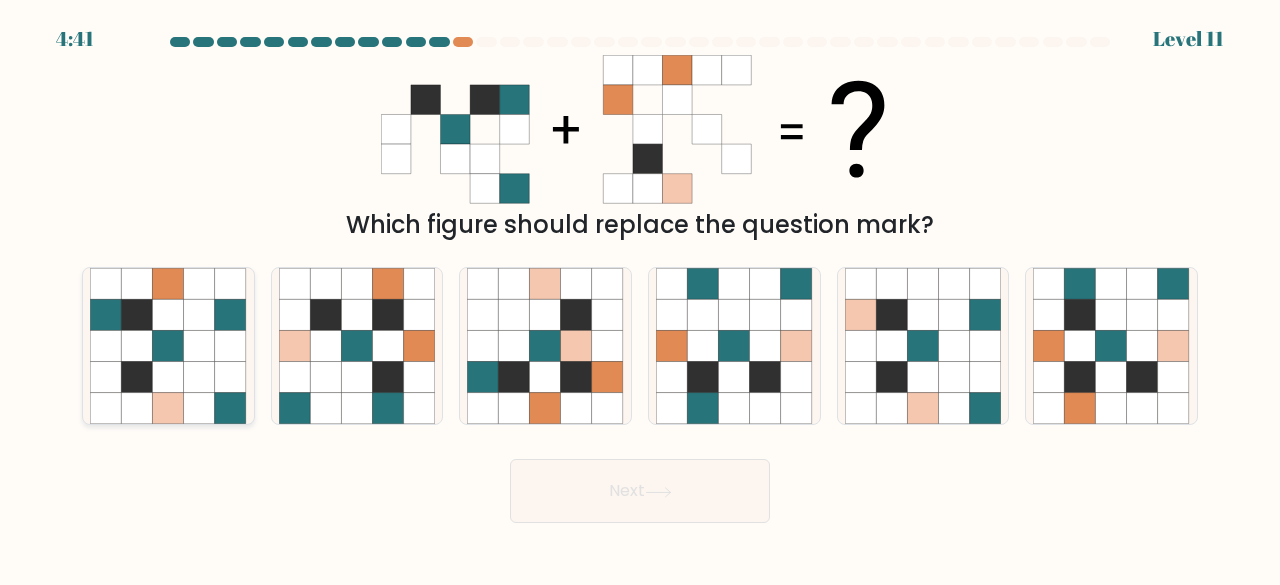 click 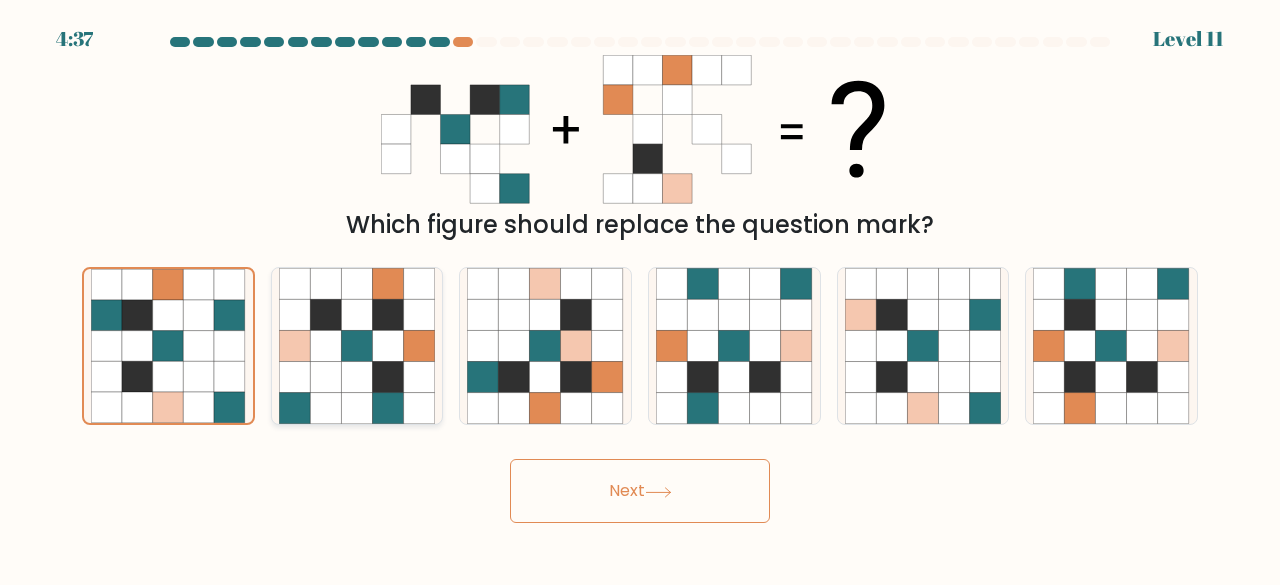 click 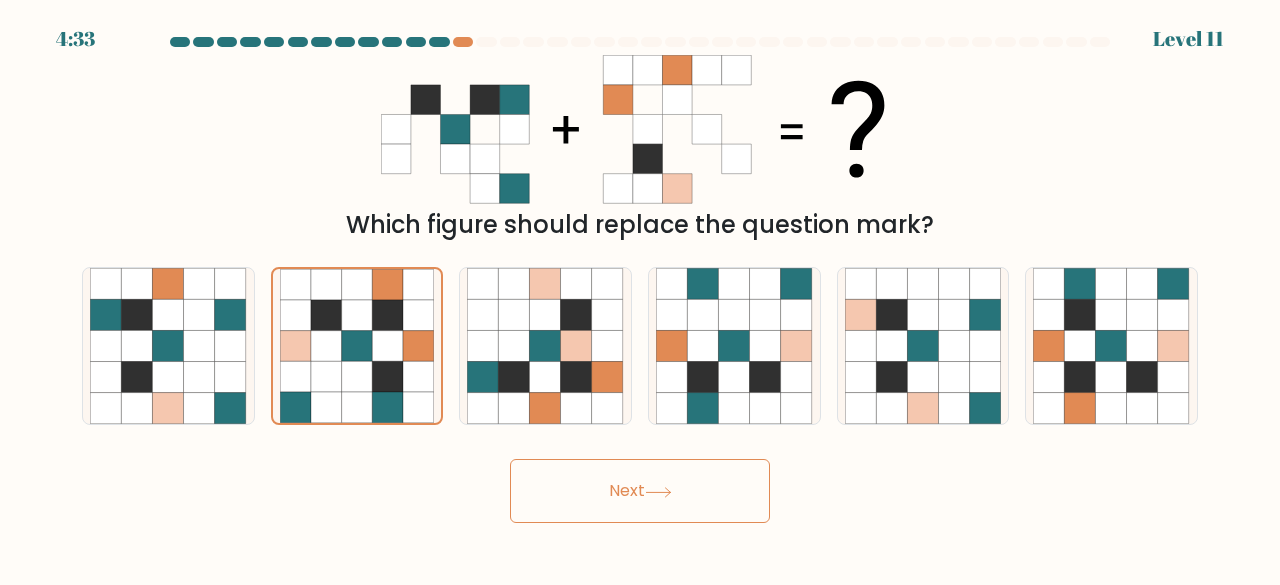 click on "Next" at bounding box center [640, 491] 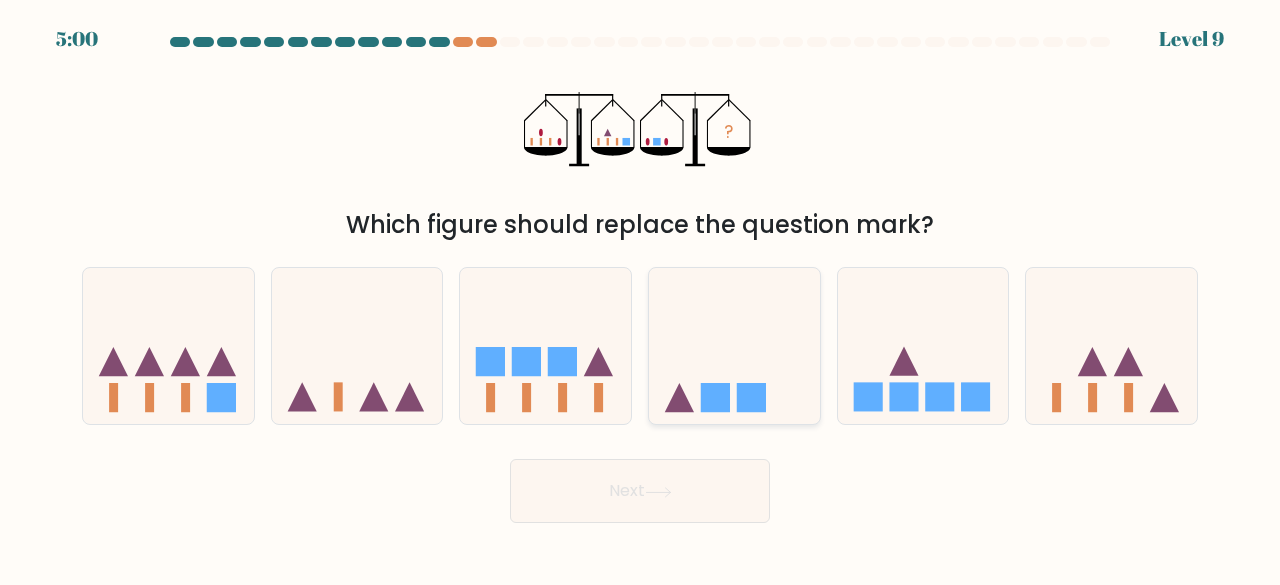 click 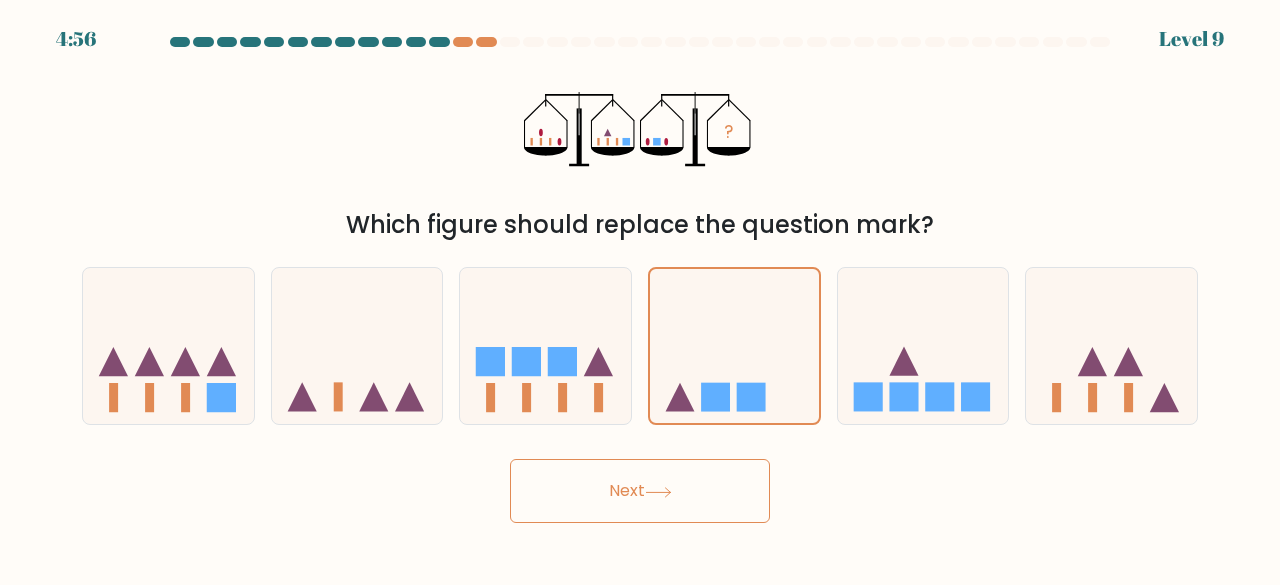 click on "Next" at bounding box center [640, 491] 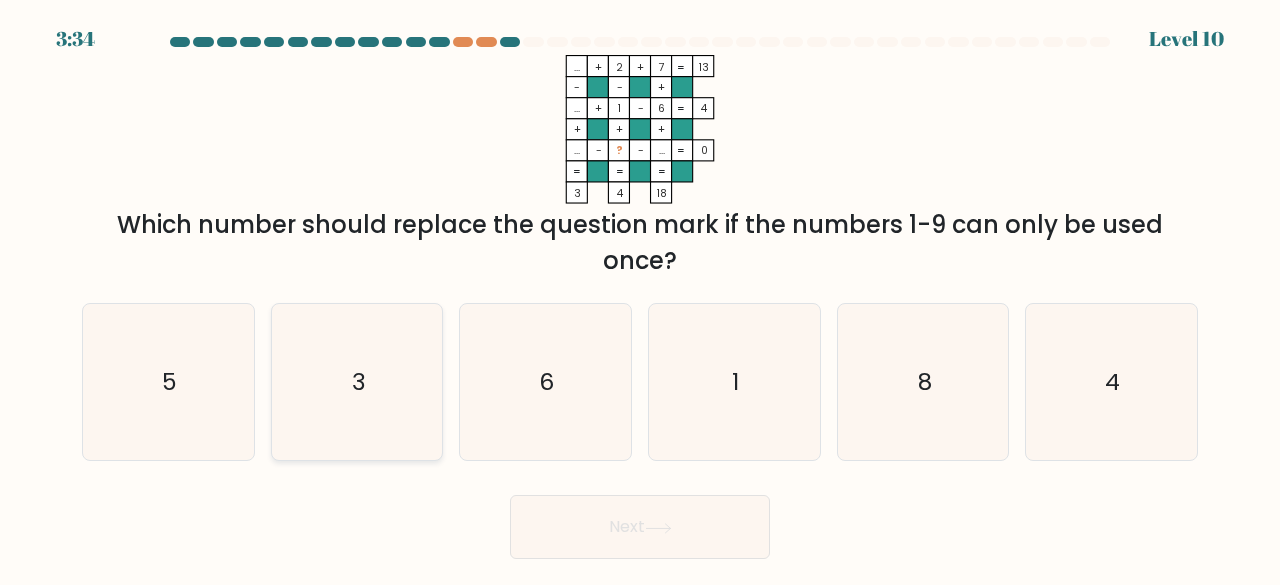 click on "3" 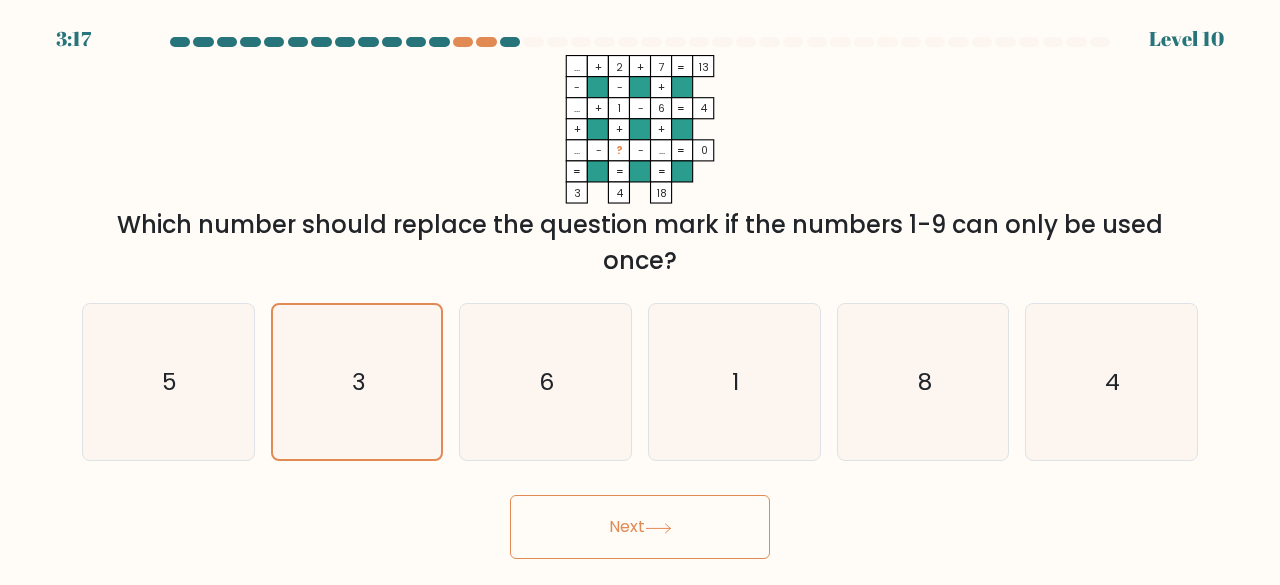click on "3:17
Level 10" at bounding box center (640, 292) 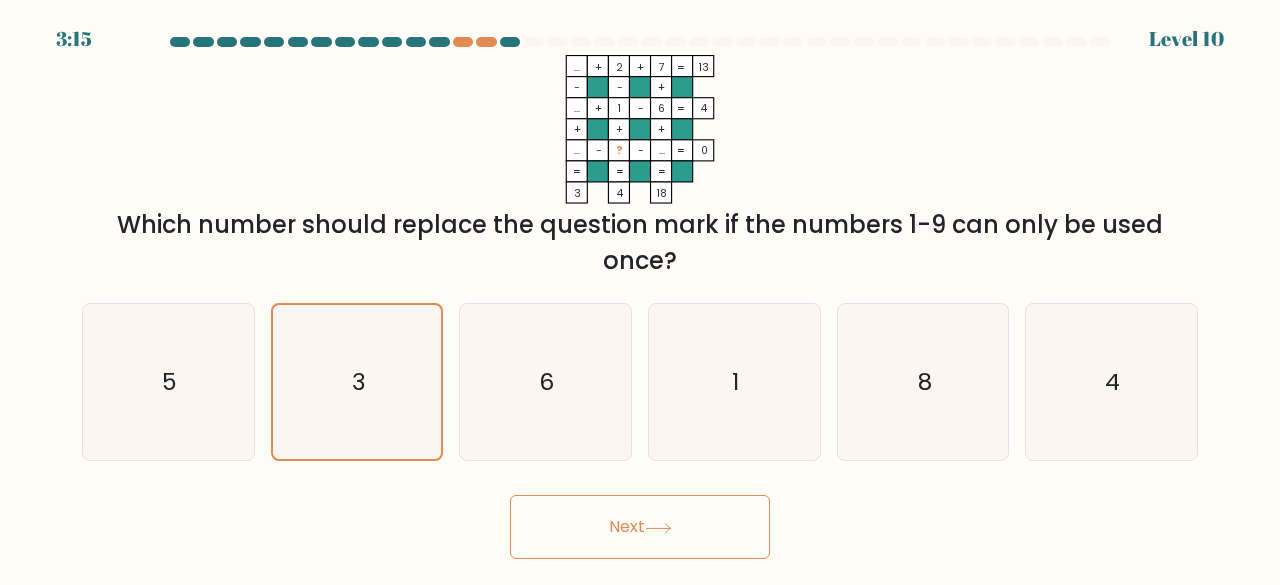 click on "Next" at bounding box center [640, 527] 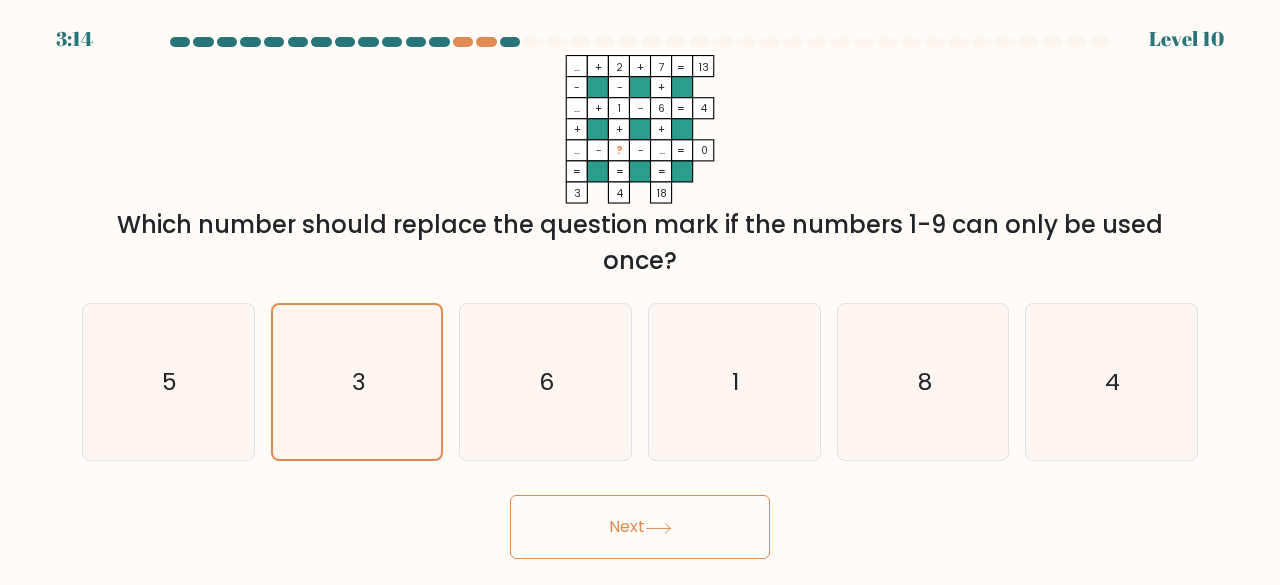 click on "Next" at bounding box center (640, 527) 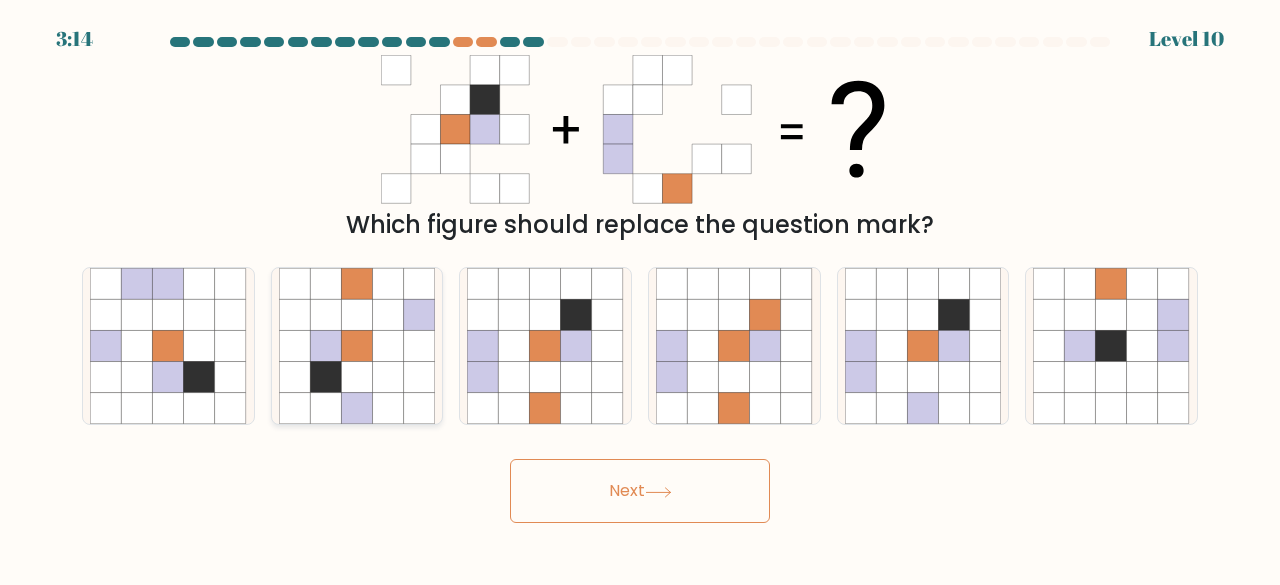 click 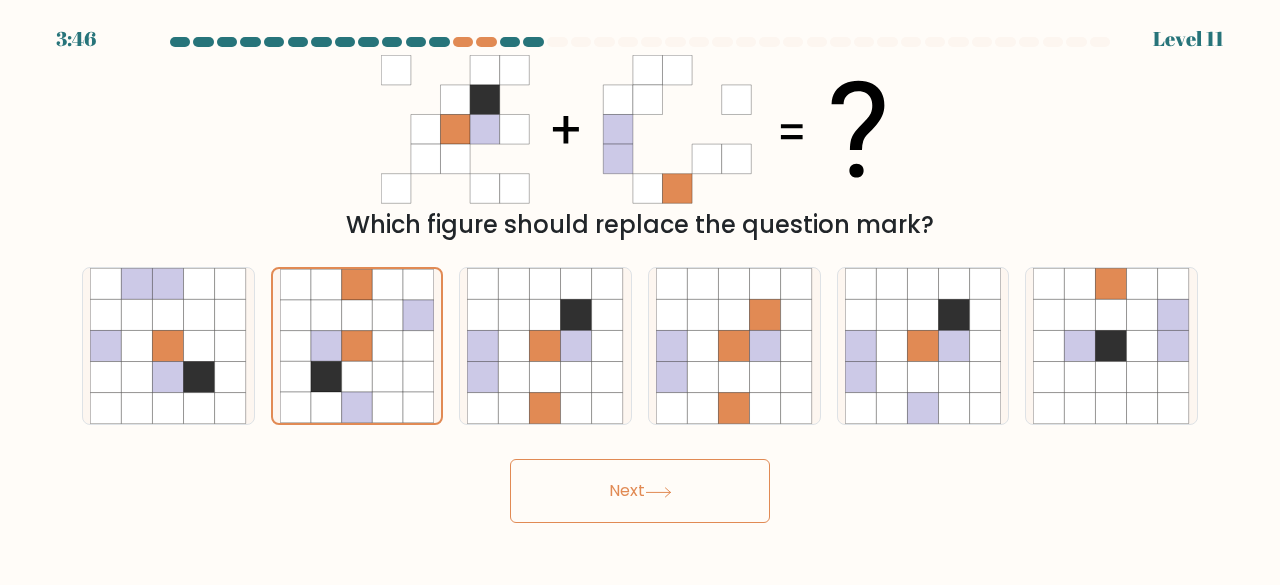 click on "Next" at bounding box center [640, 491] 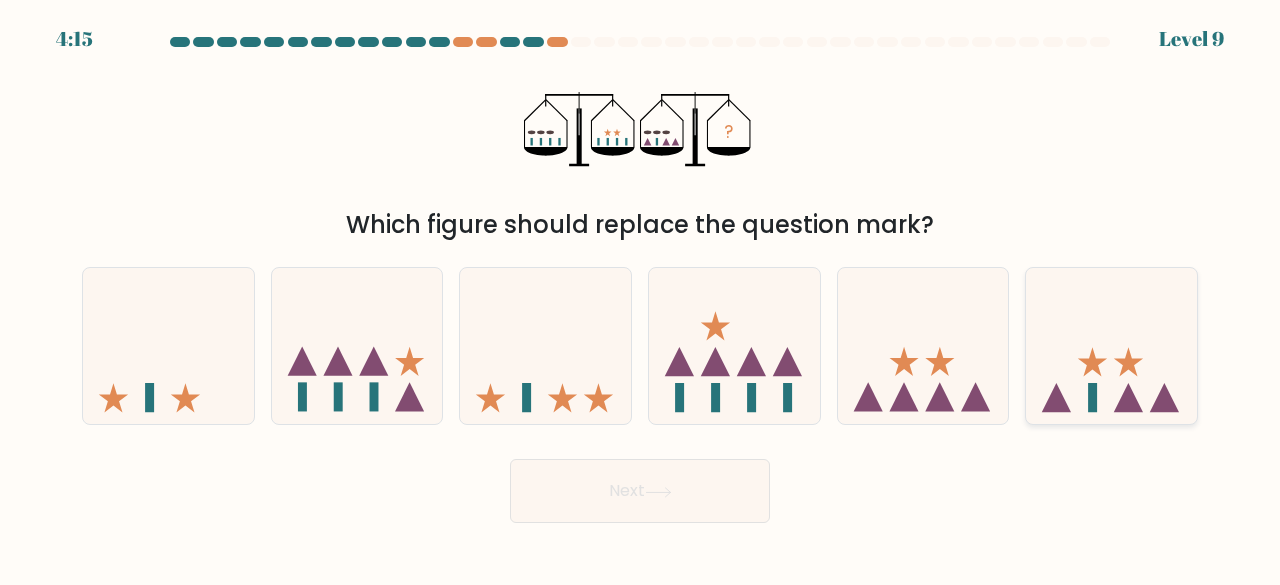 click 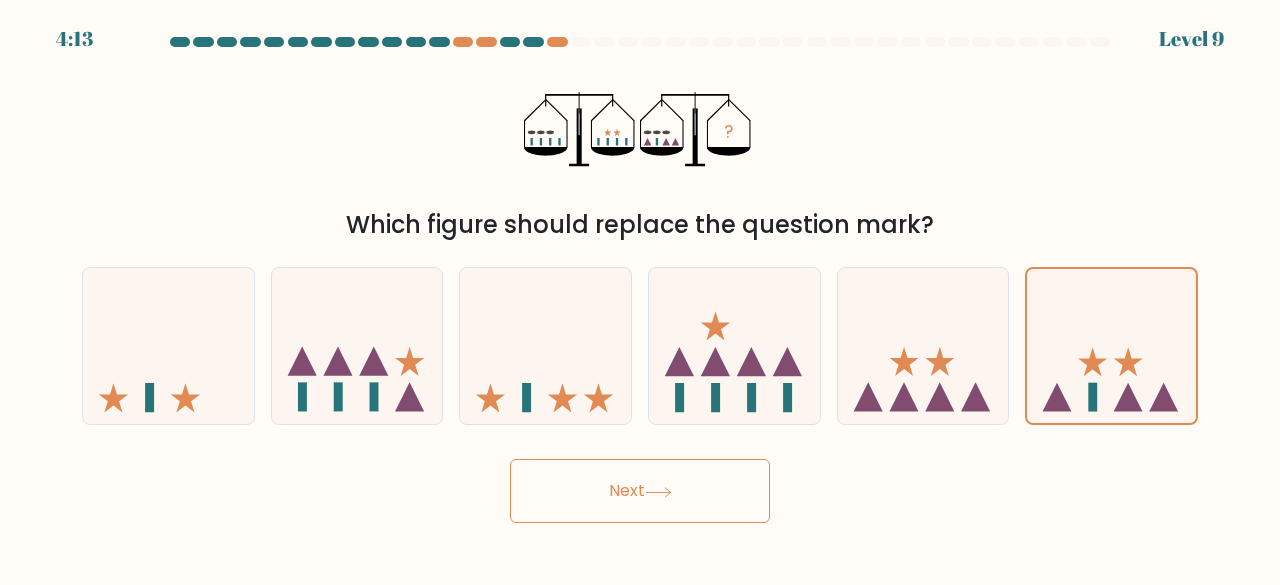 click on "Next" at bounding box center (640, 491) 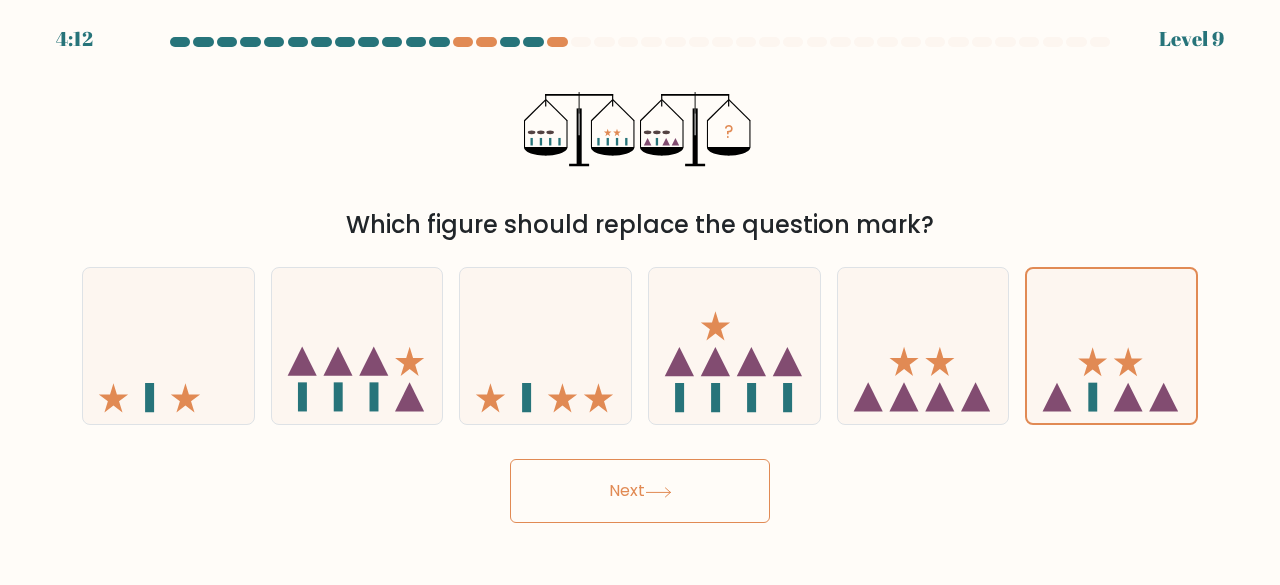 click on "Next" at bounding box center [640, 491] 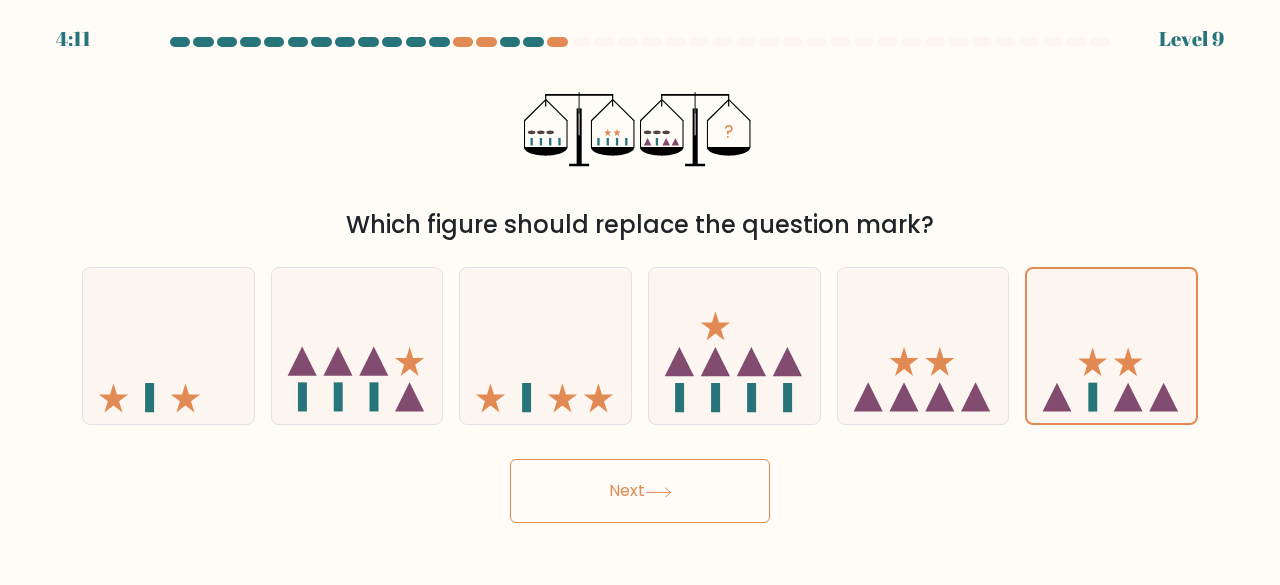 click on "Next" at bounding box center [640, 491] 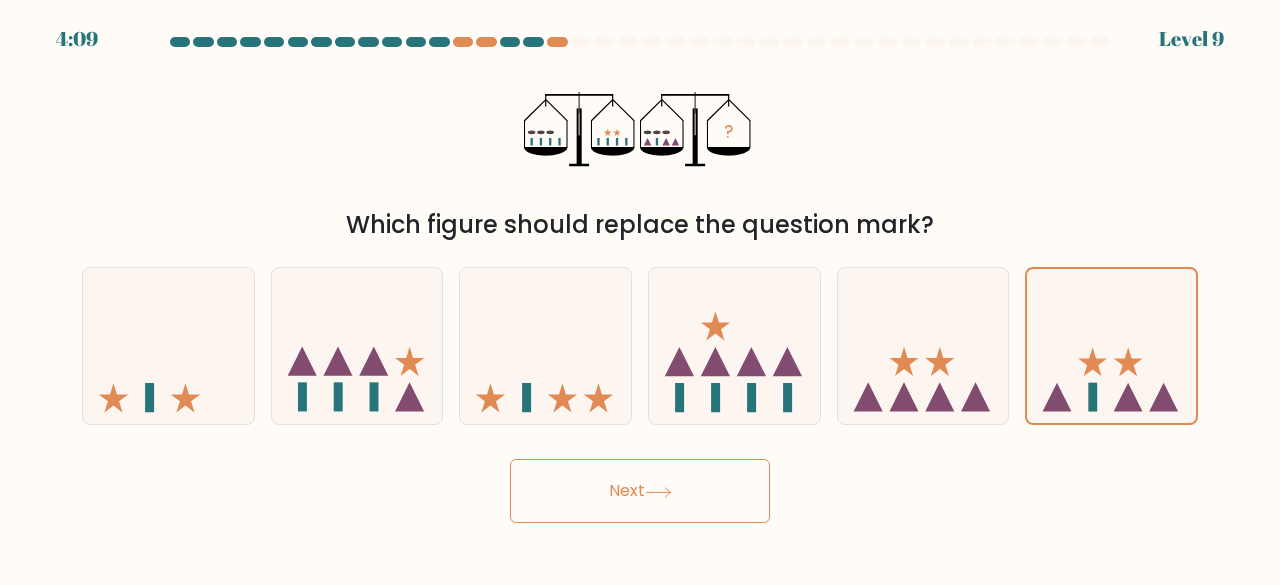 click on "Next" at bounding box center [640, 491] 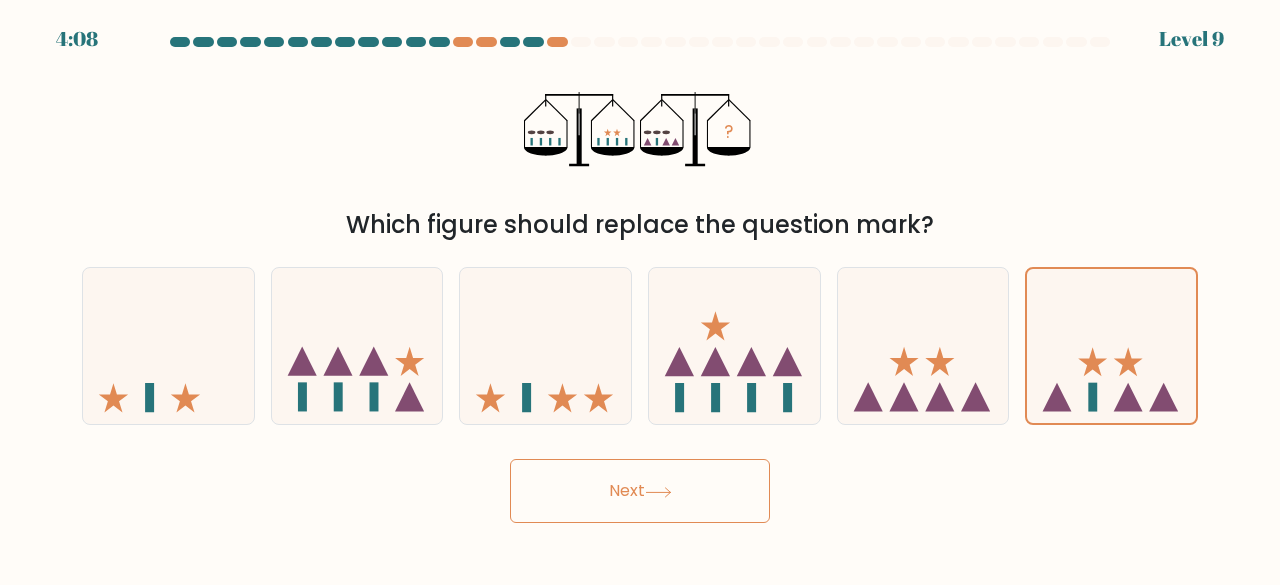 click on "Next" at bounding box center [640, 491] 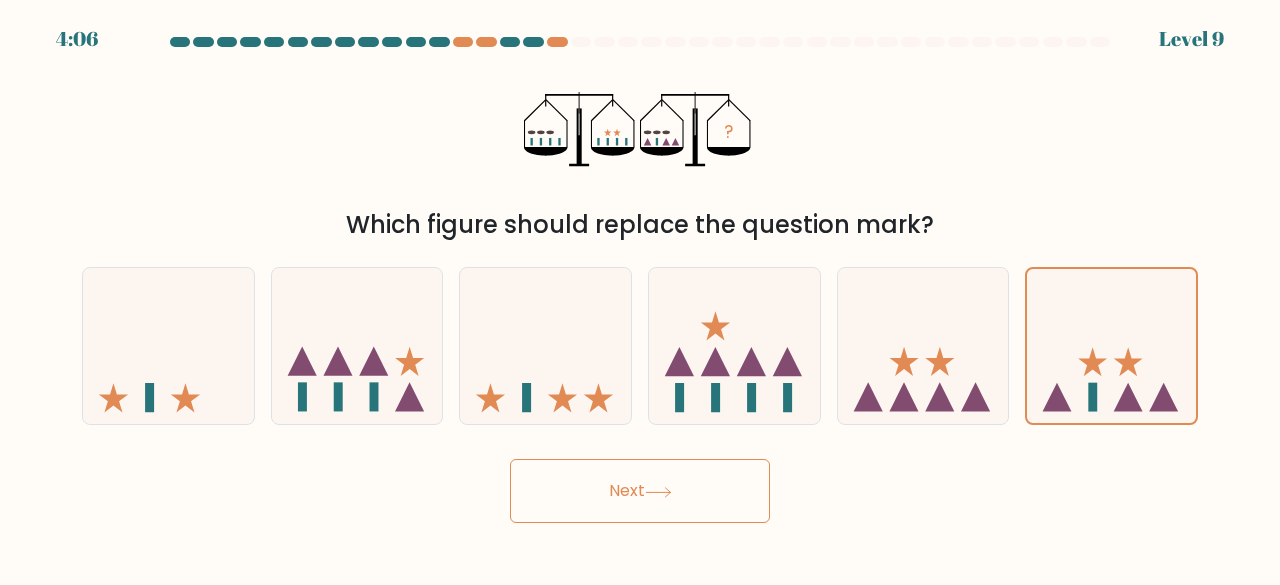 click on "Next" at bounding box center [640, 491] 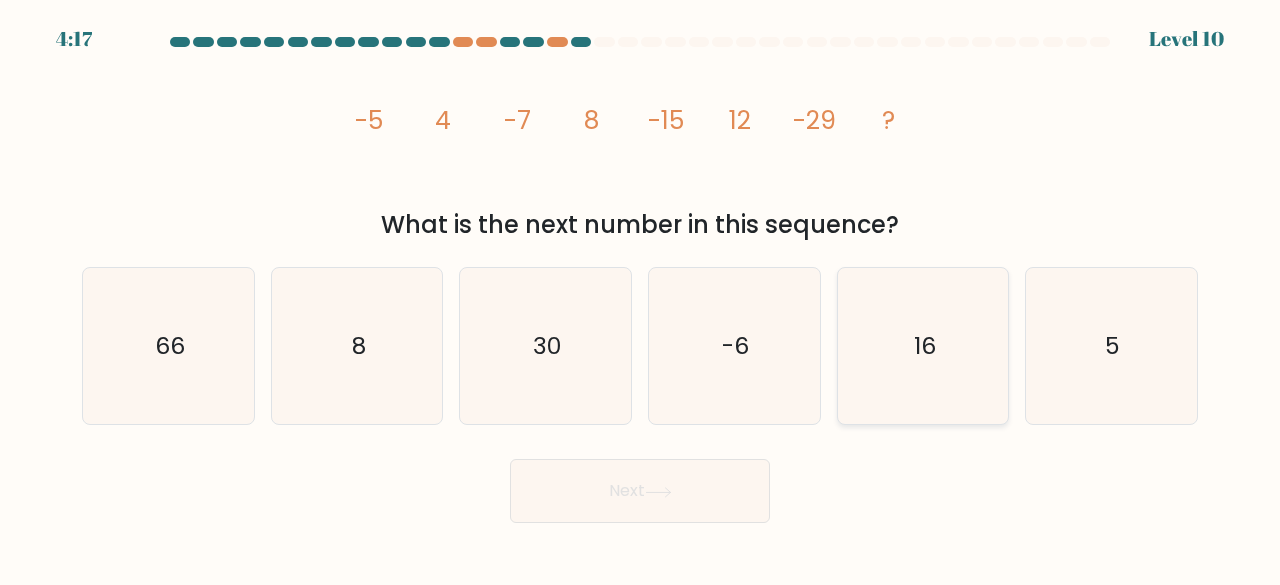 click on "16" 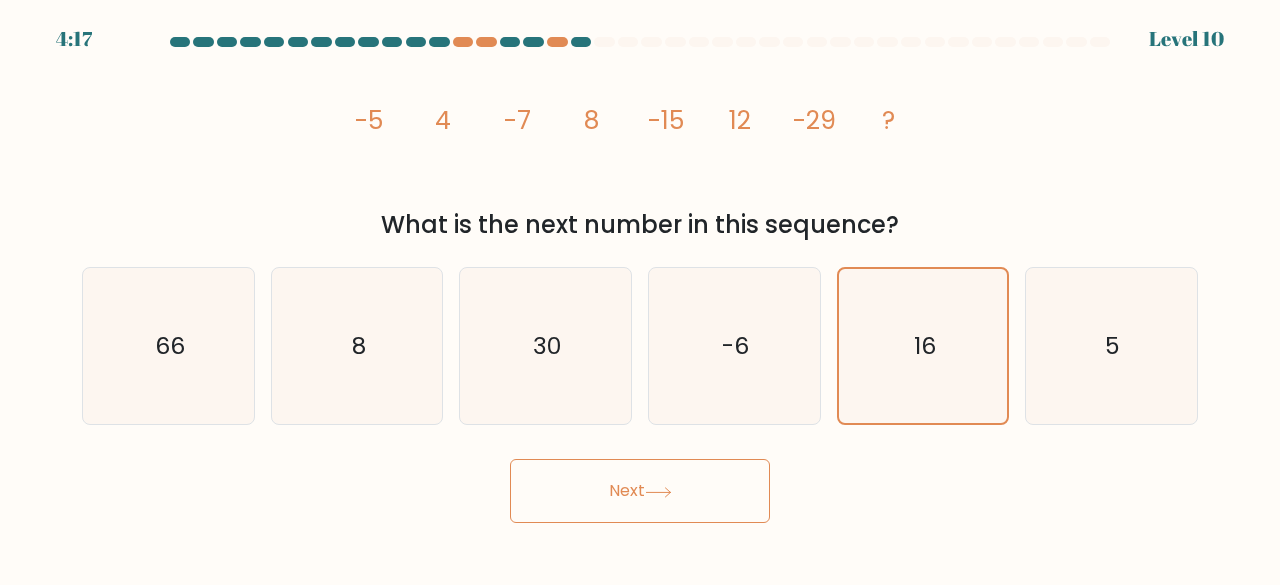 click on "Next" at bounding box center (640, 491) 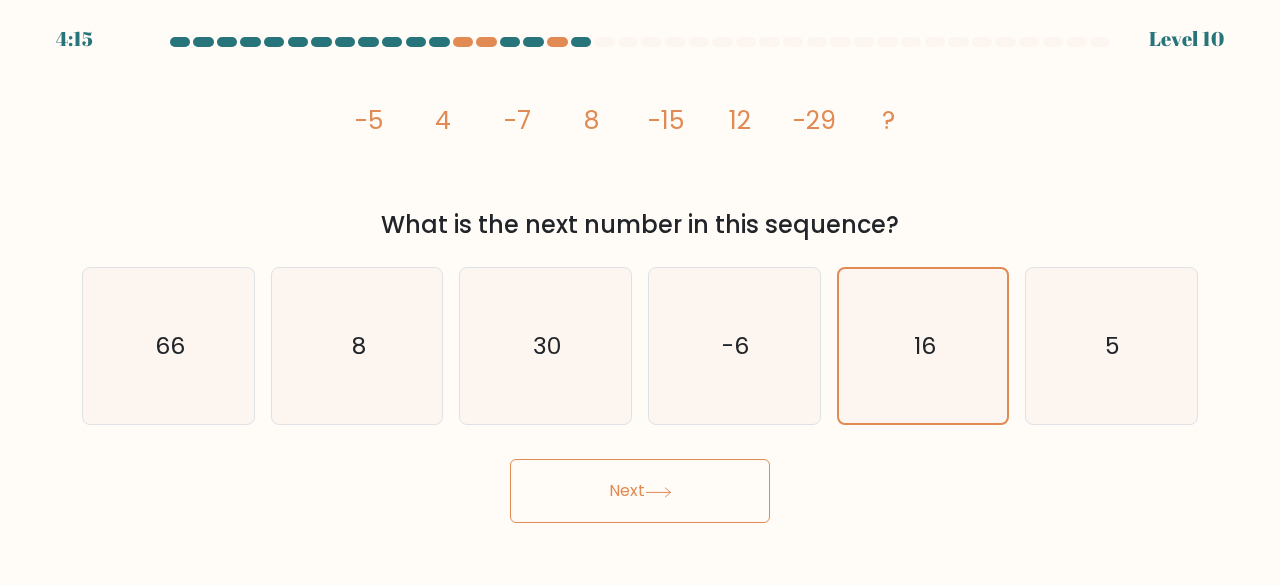 click 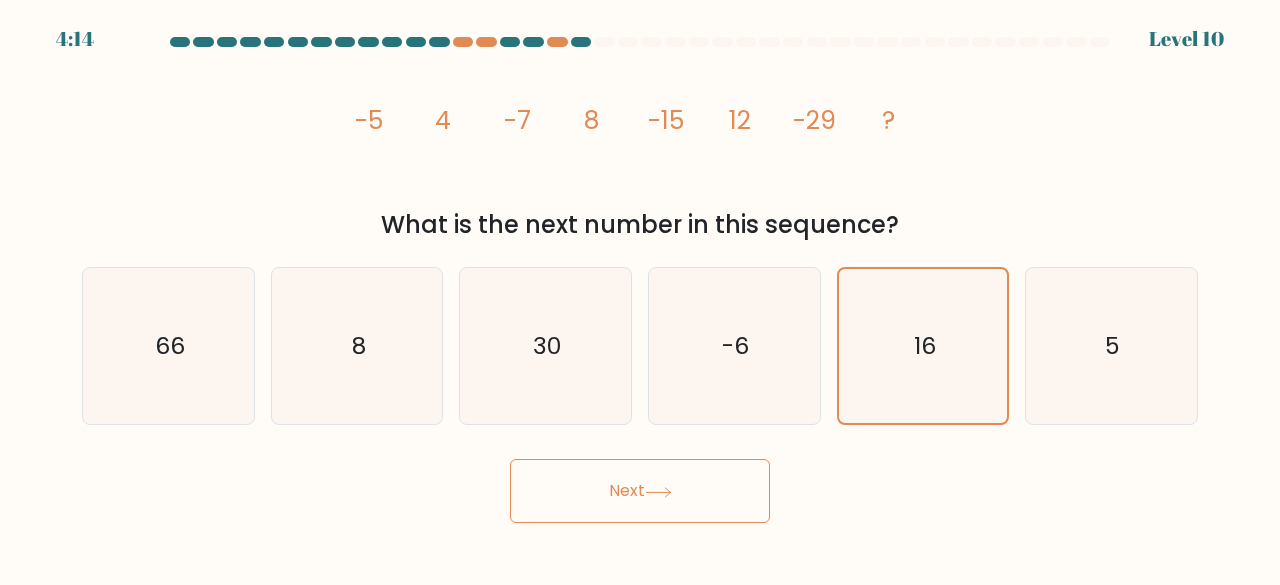 click 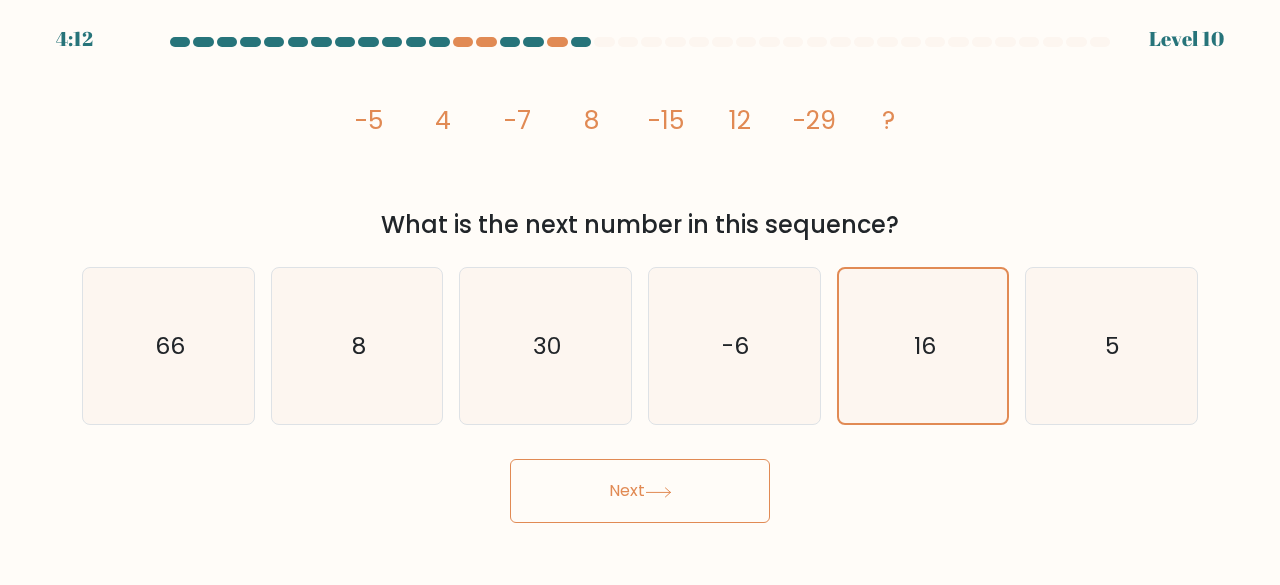 click 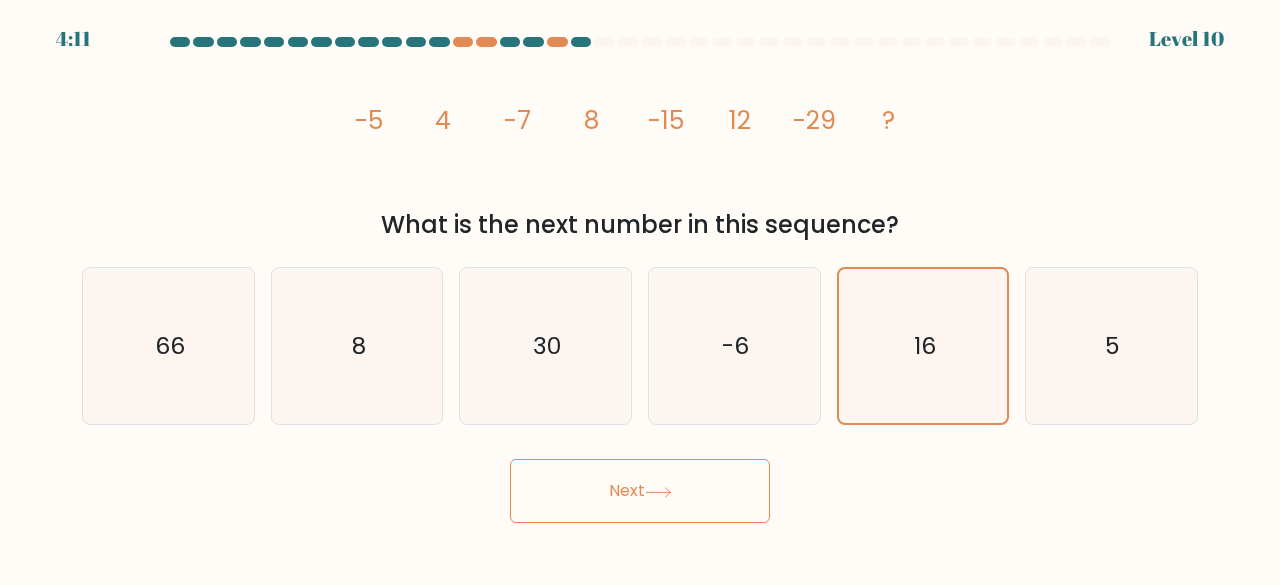 click 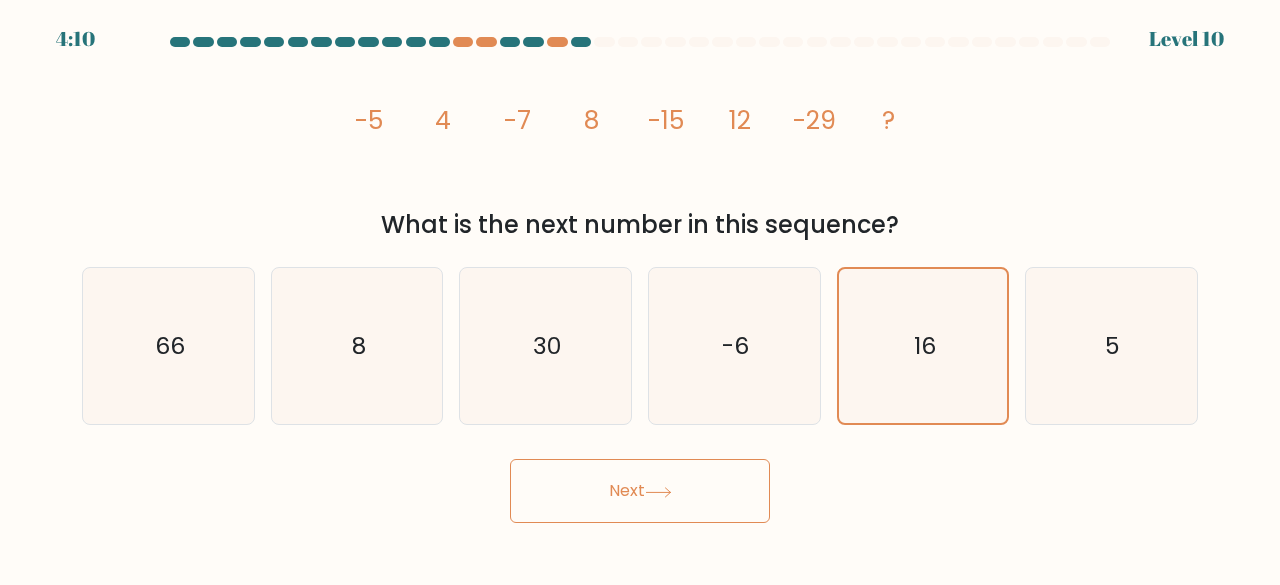 click 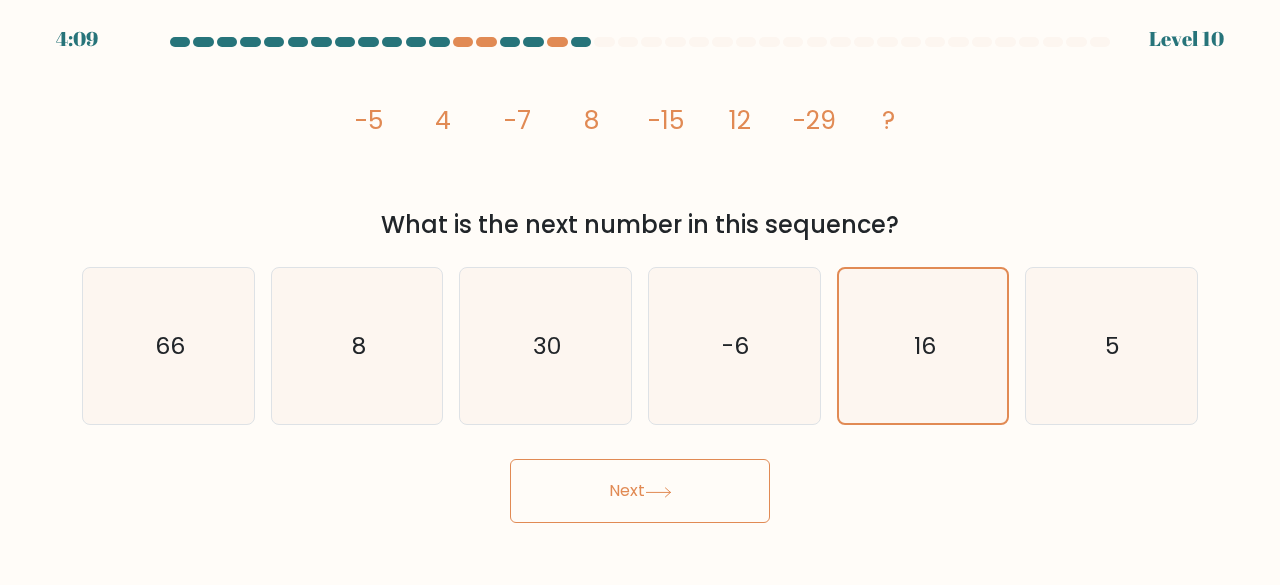 click on "Next" at bounding box center (640, 491) 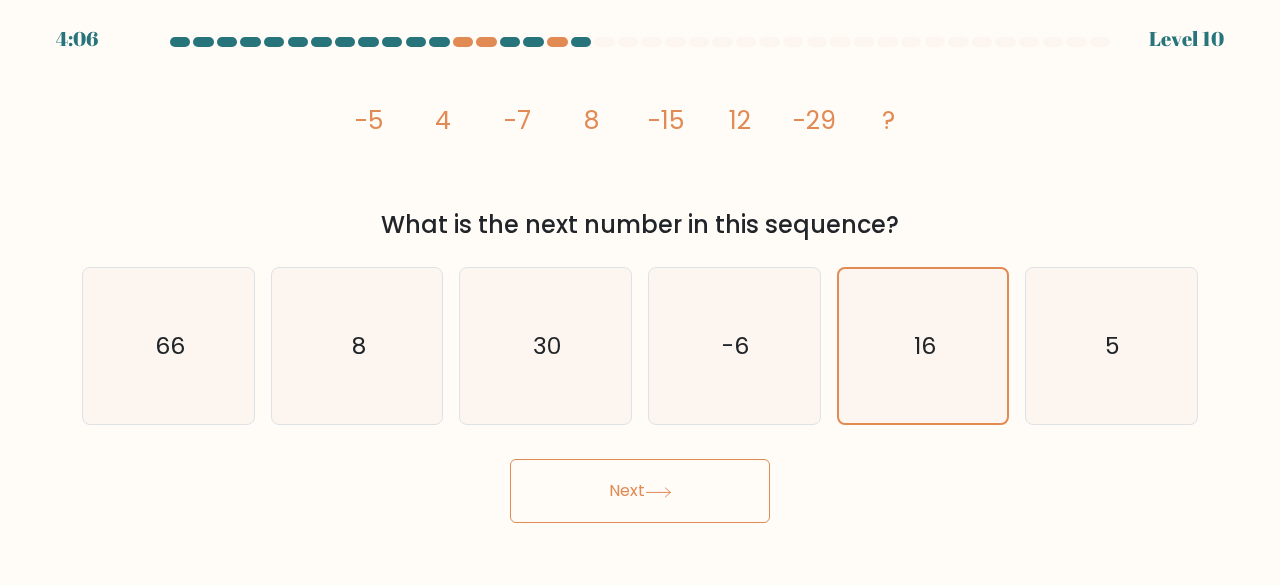 click on "Next" at bounding box center [640, 491] 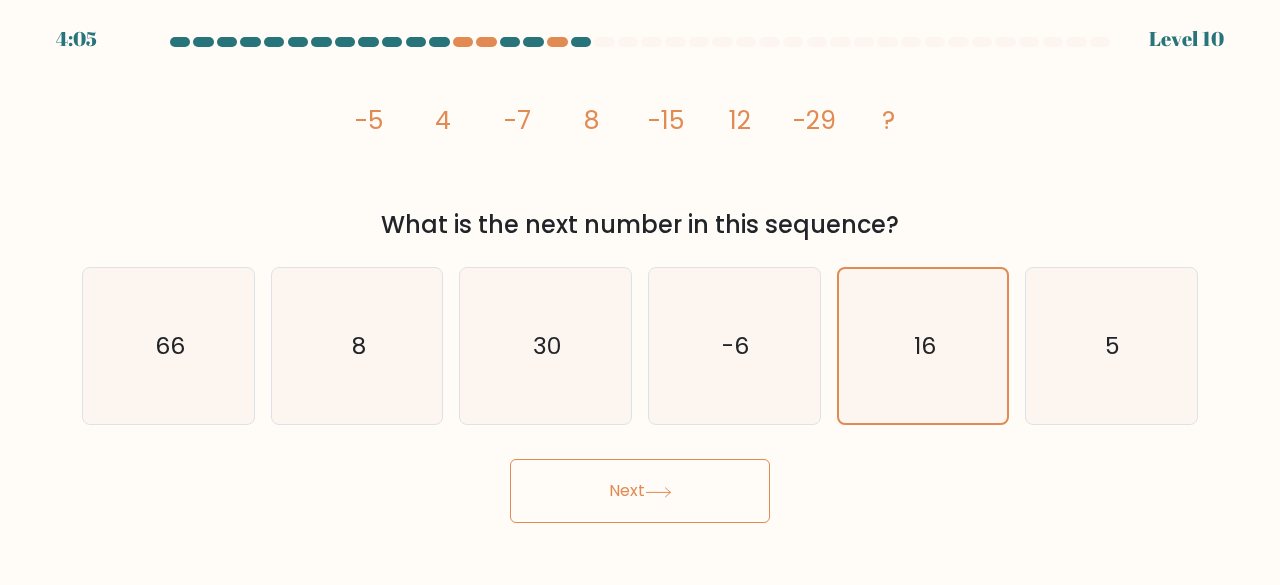 click on "Next" at bounding box center (640, 491) 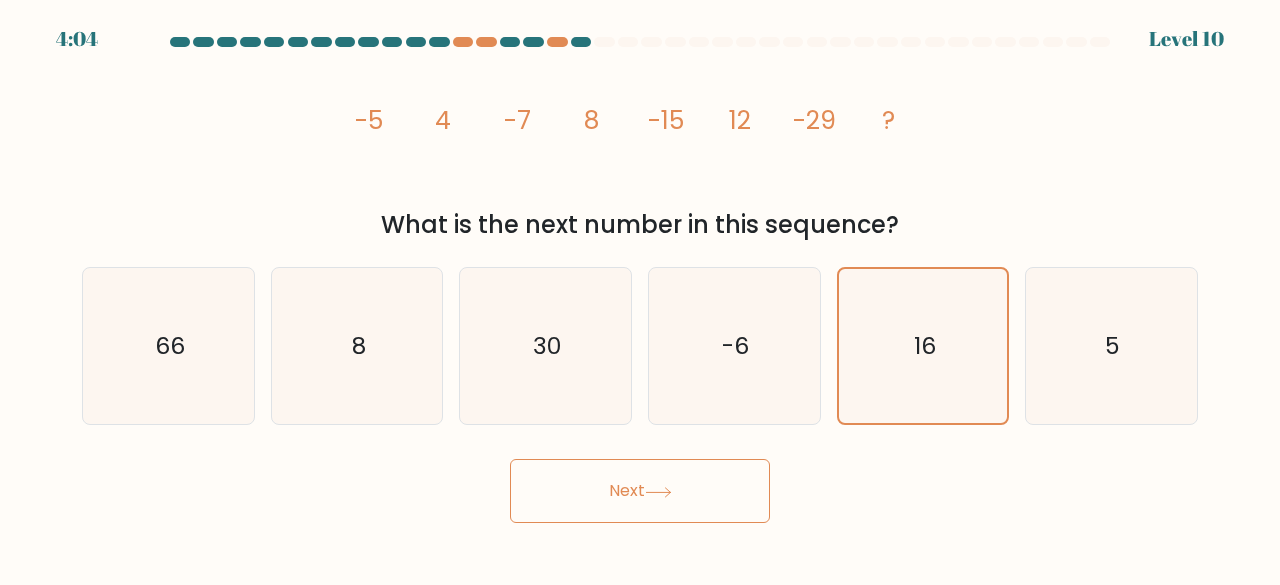 click on "Next" at bounding box center [640, 491] 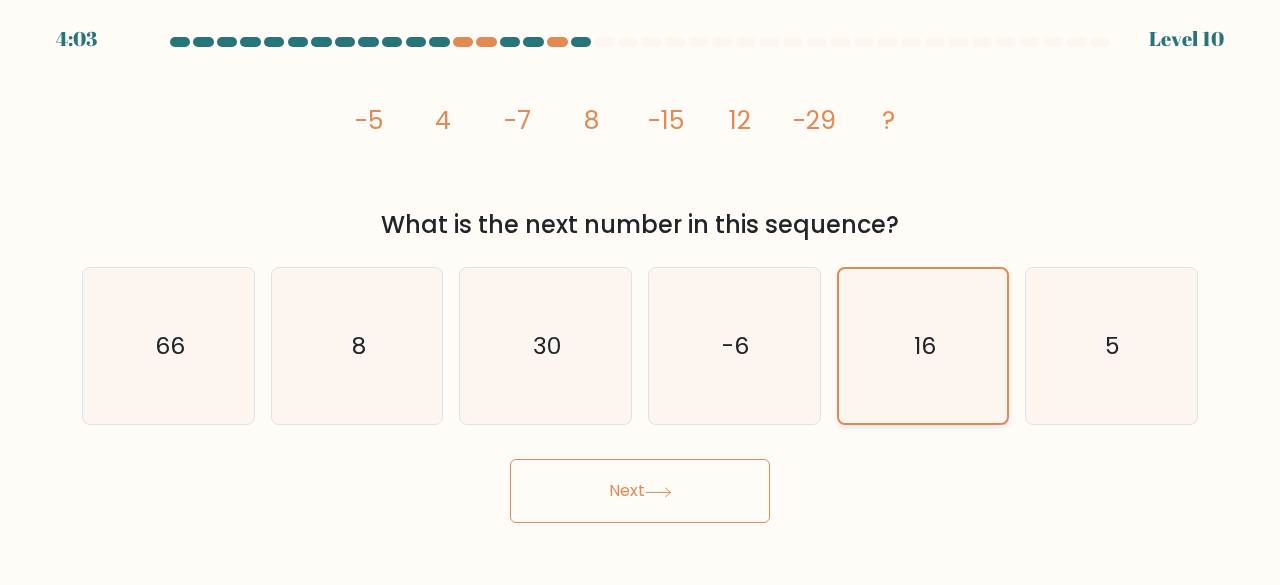 click on "16" at bounding box center (923, 346) 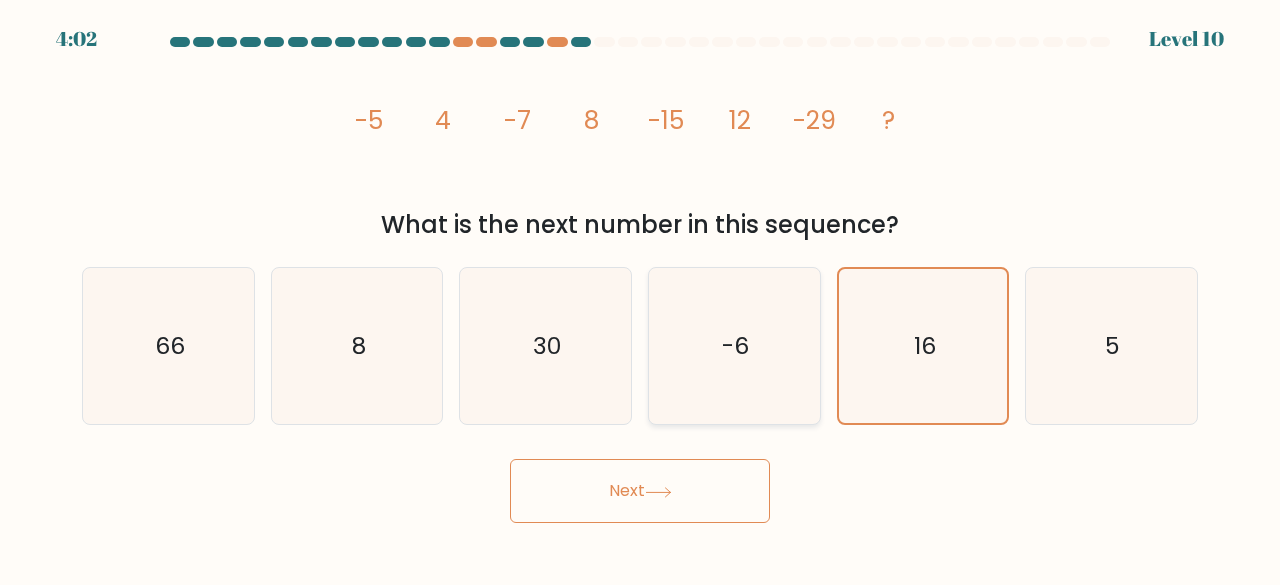 click on "-6" 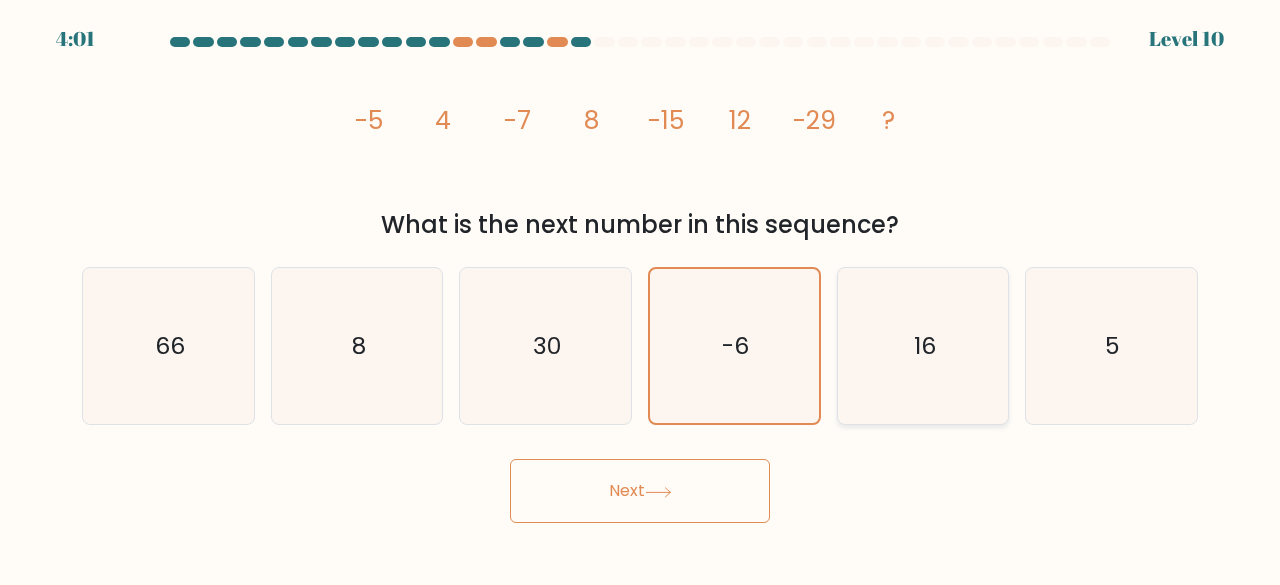click on "16" 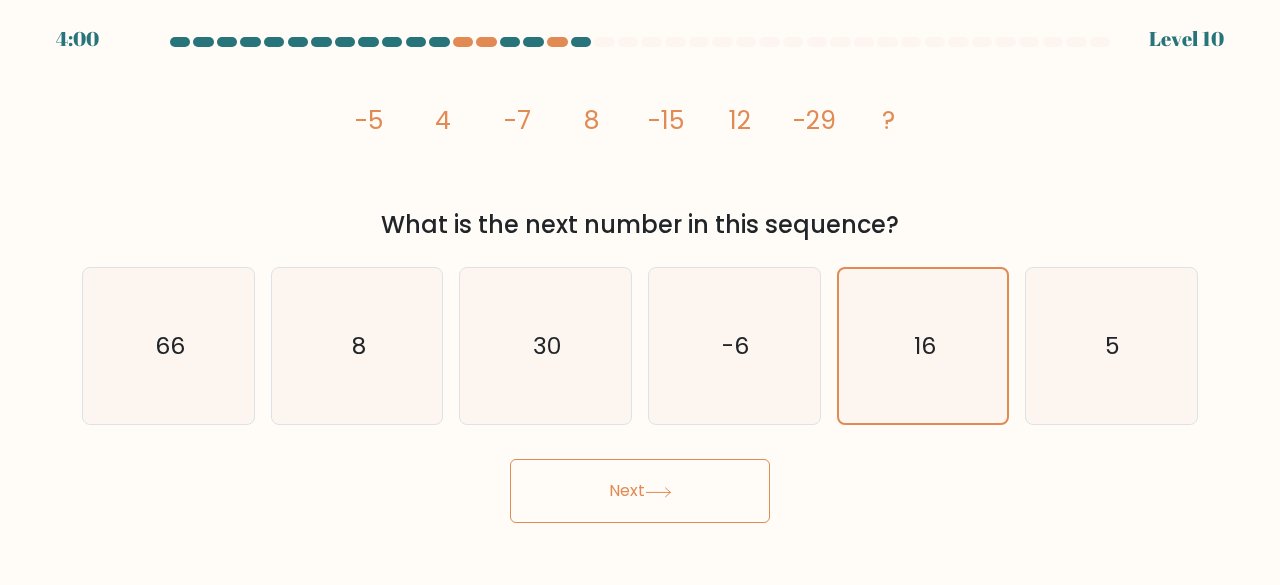 click 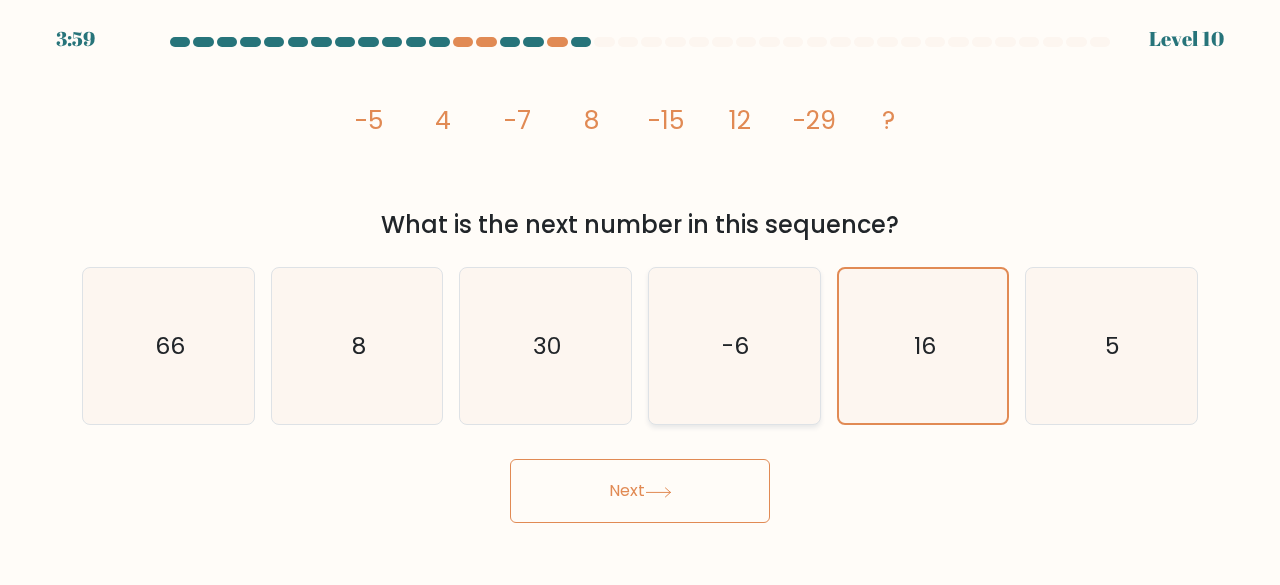click on "-6" 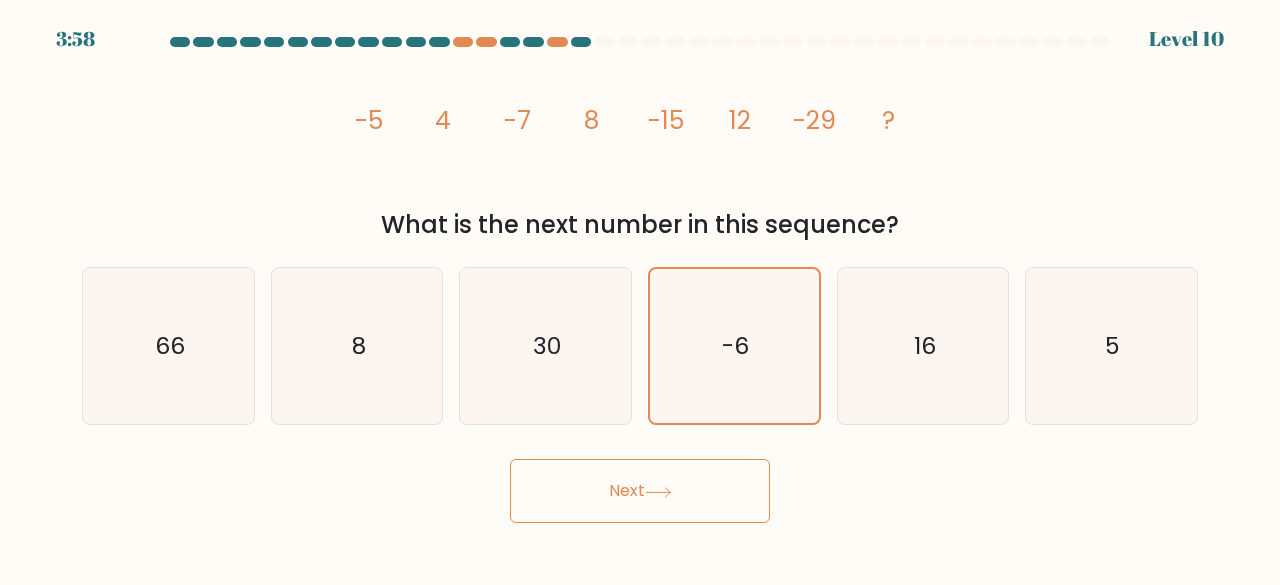 click on "Next" at bounding box center [640, 491] 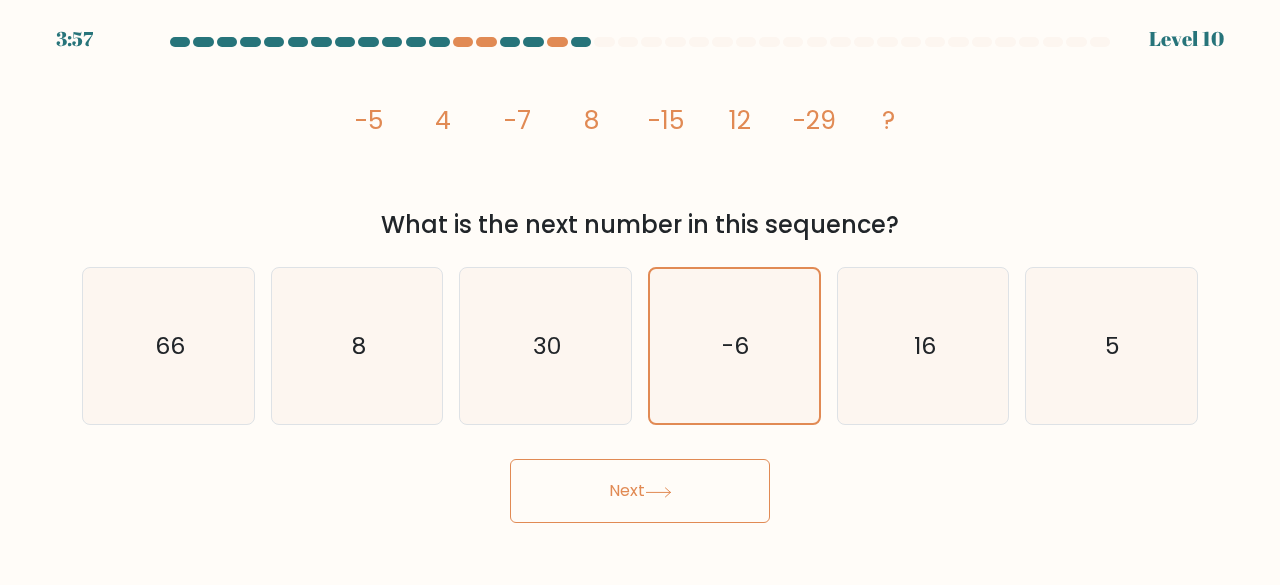click on "Next" at bounding box center (640, 491) 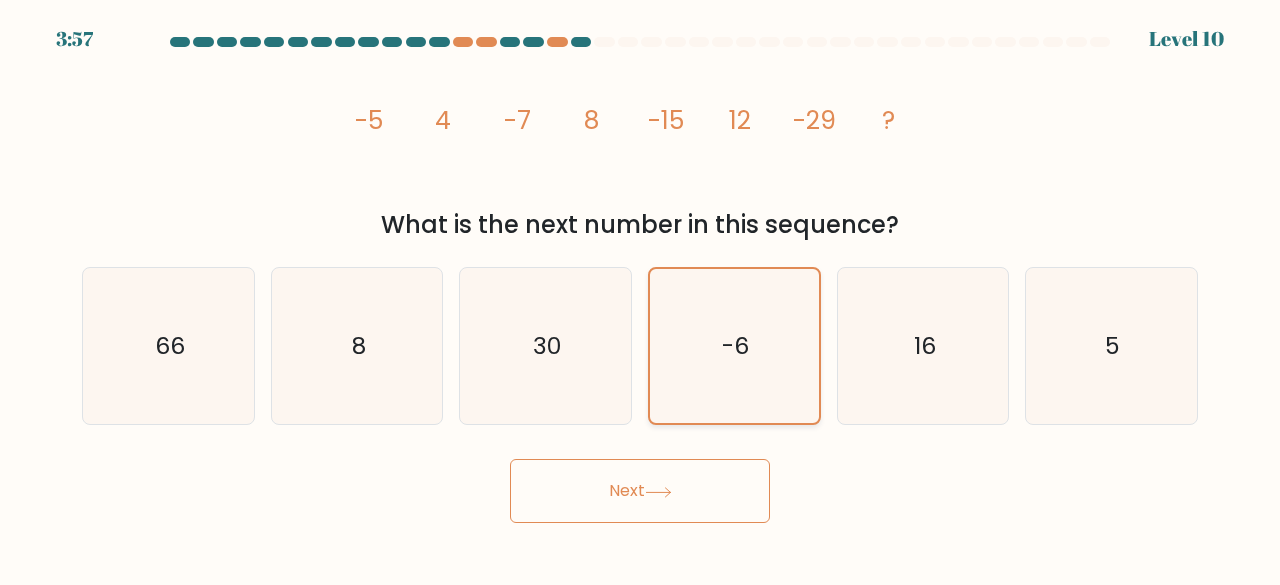 click on "d.
-6" at bounding box center [734, 346] 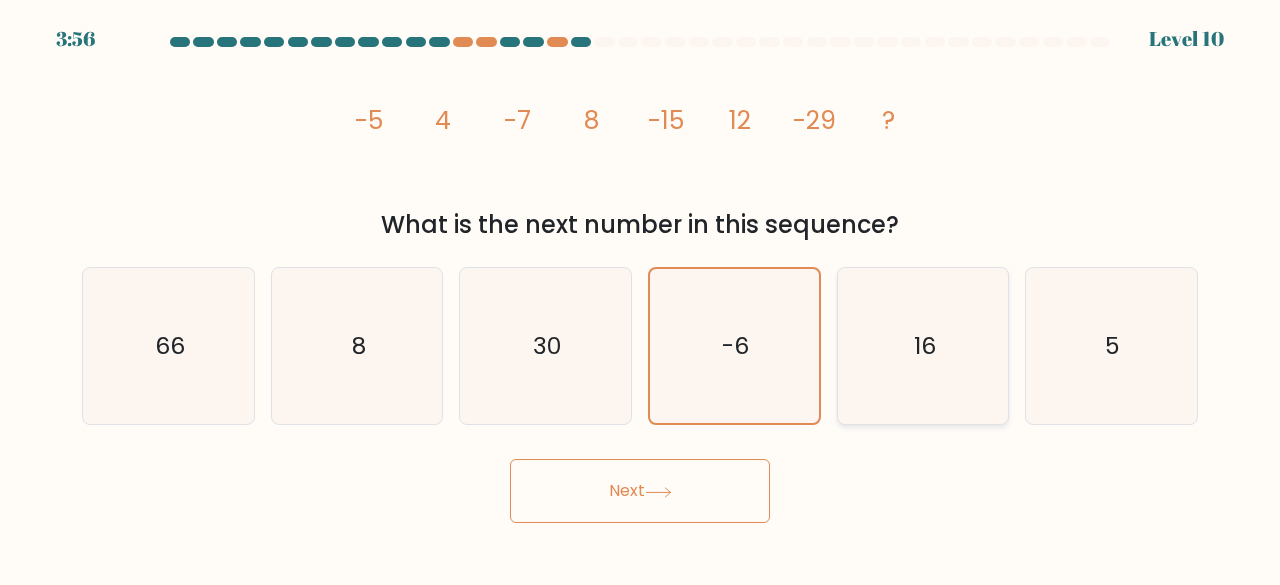 click on "16" at bounding box center (923, 346) 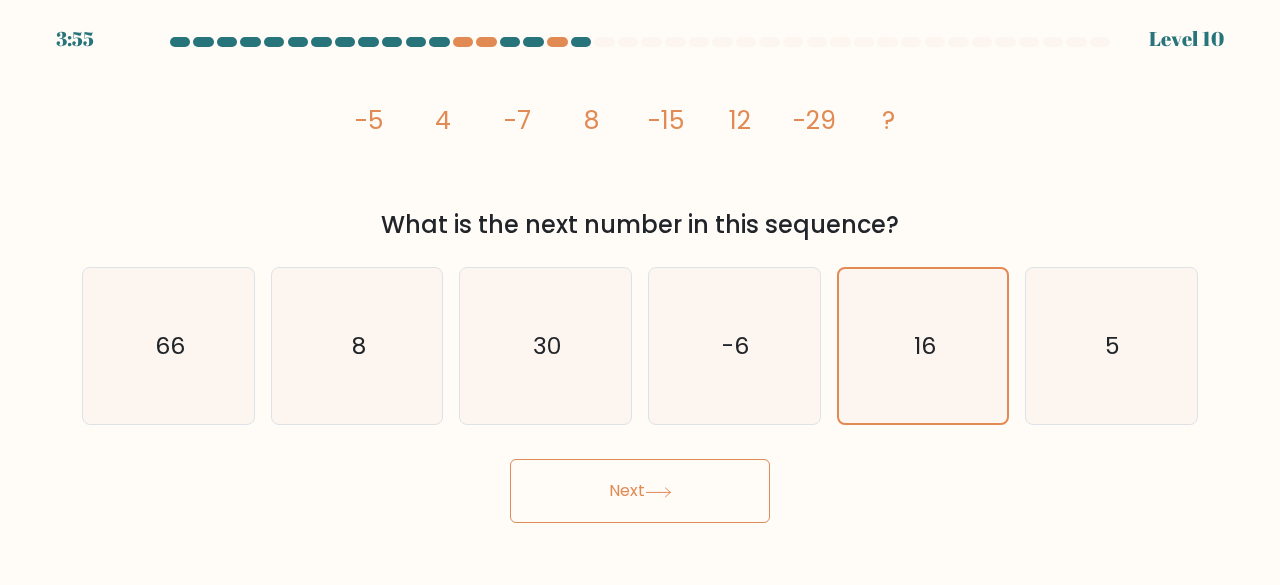 click on "Next" at bounding box center [640, 491] 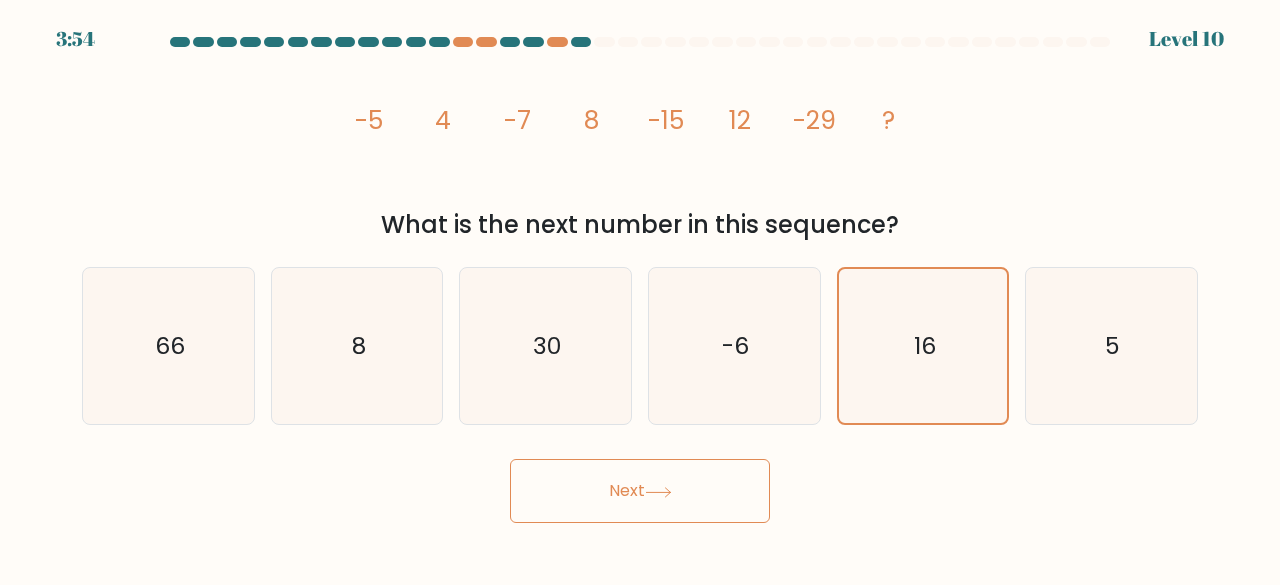 click on "Next" at bounding box center (640, 491) 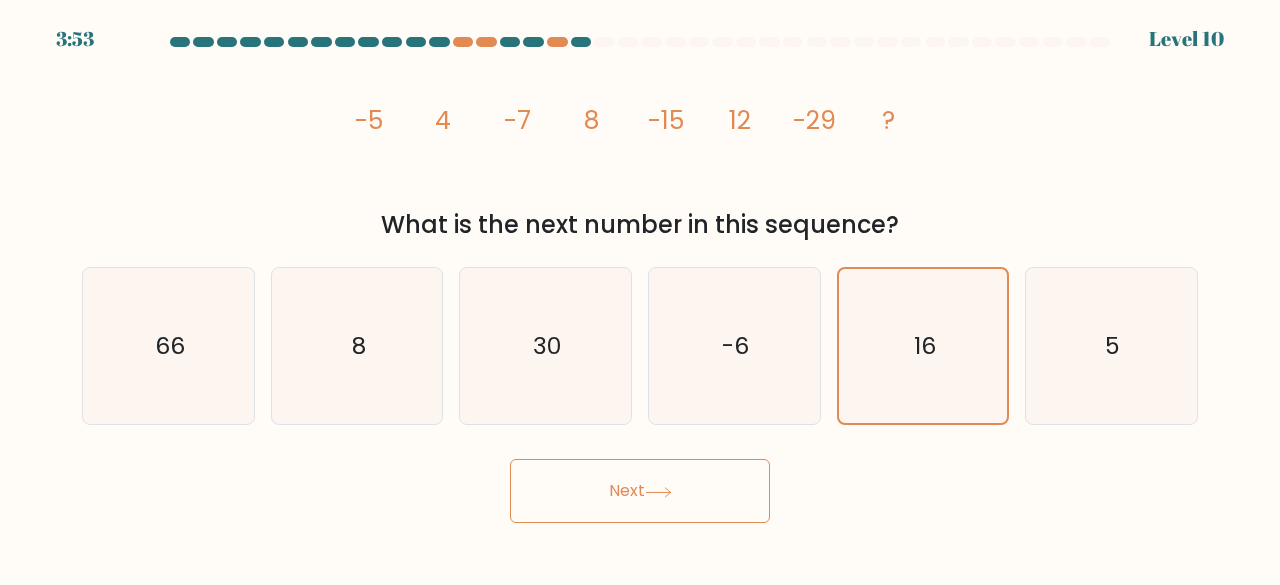 type 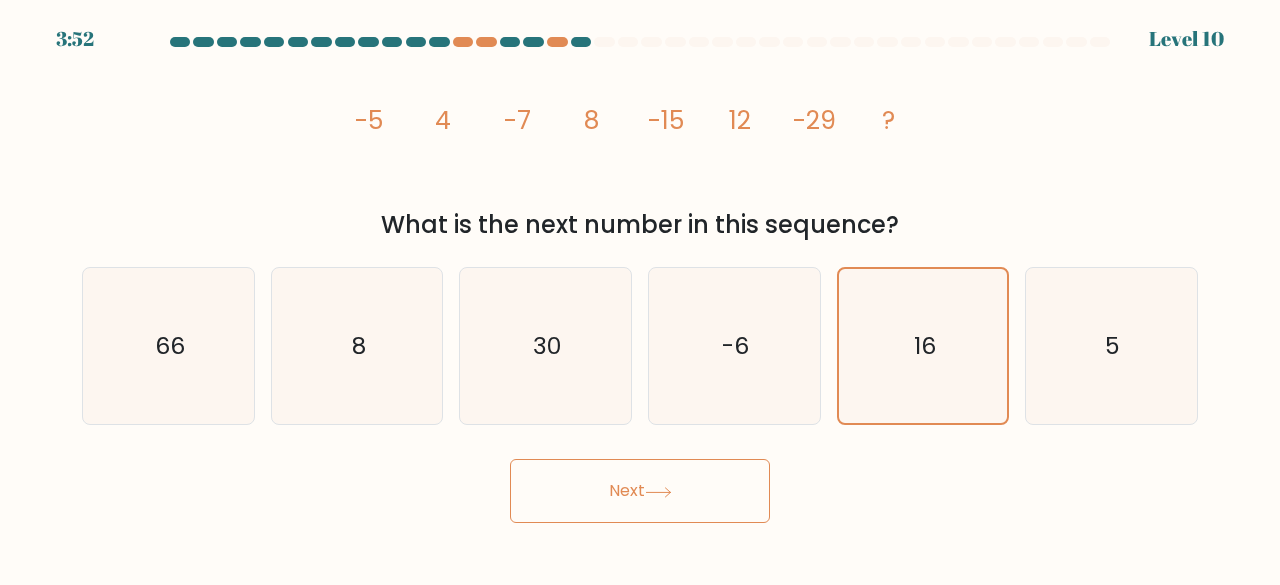 click on "Next" at bounding box center [640, 491] 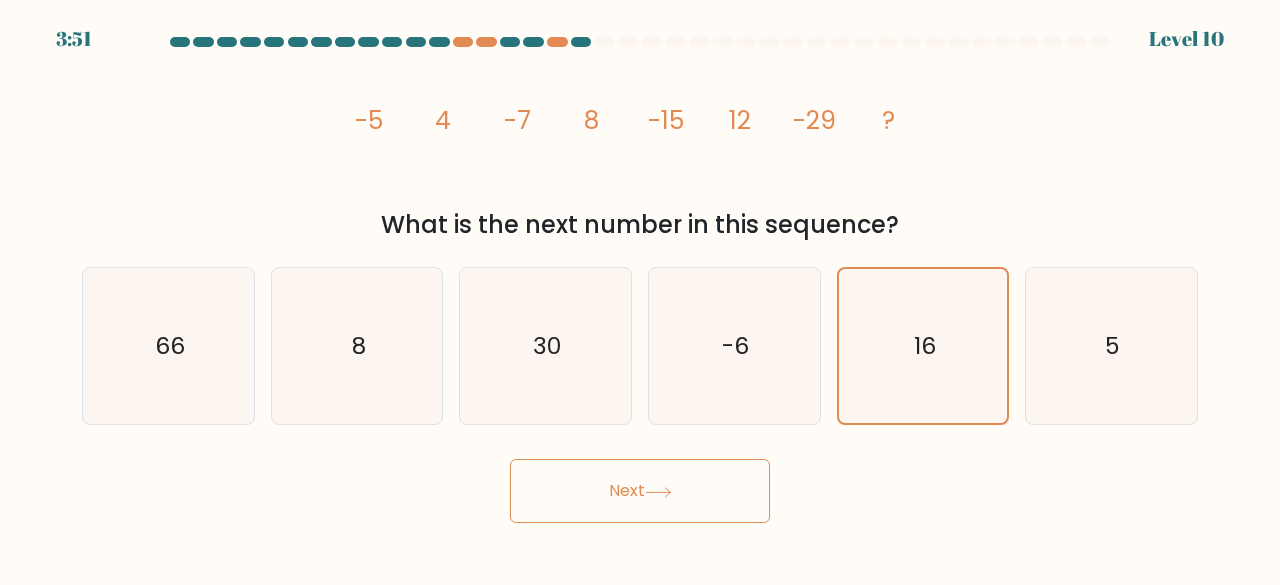 click on "Next" at bounding box center (640, 491) 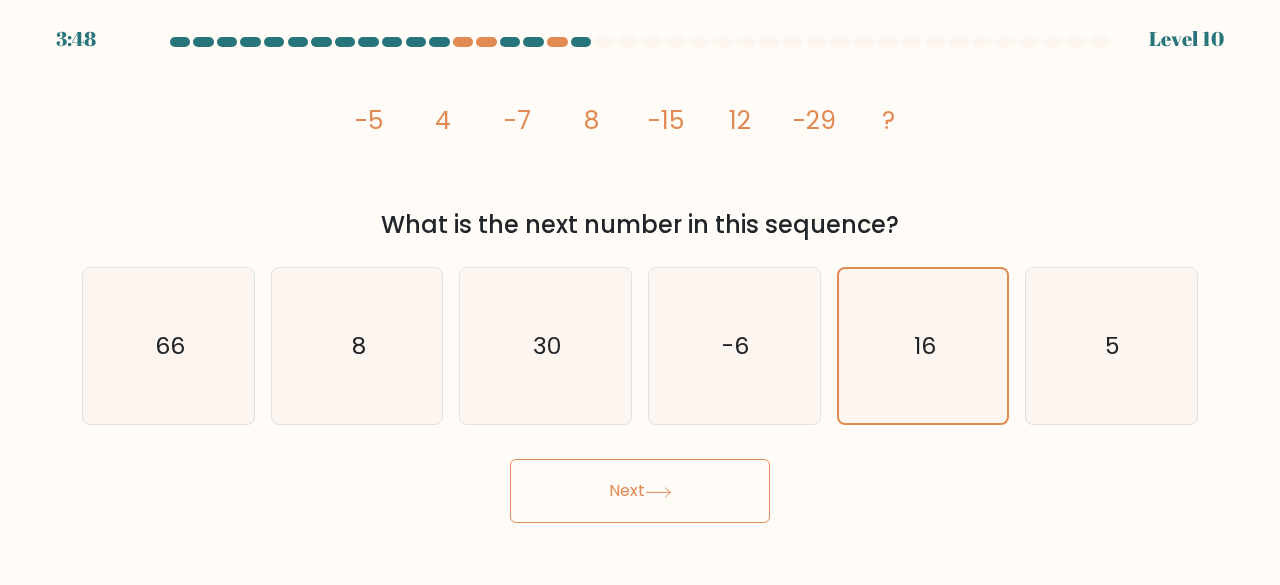 click on "a.
66
b.
8
c." at bounding box center (640, 338) 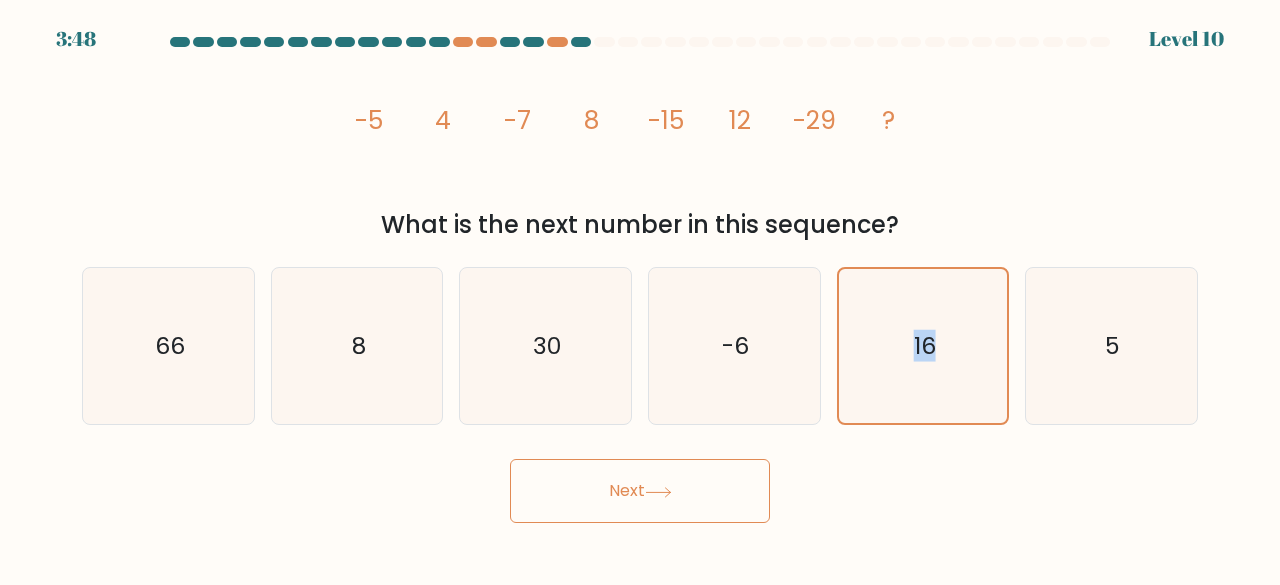click on "a.
66
b.
8
c." at bounding box center (640, 338) 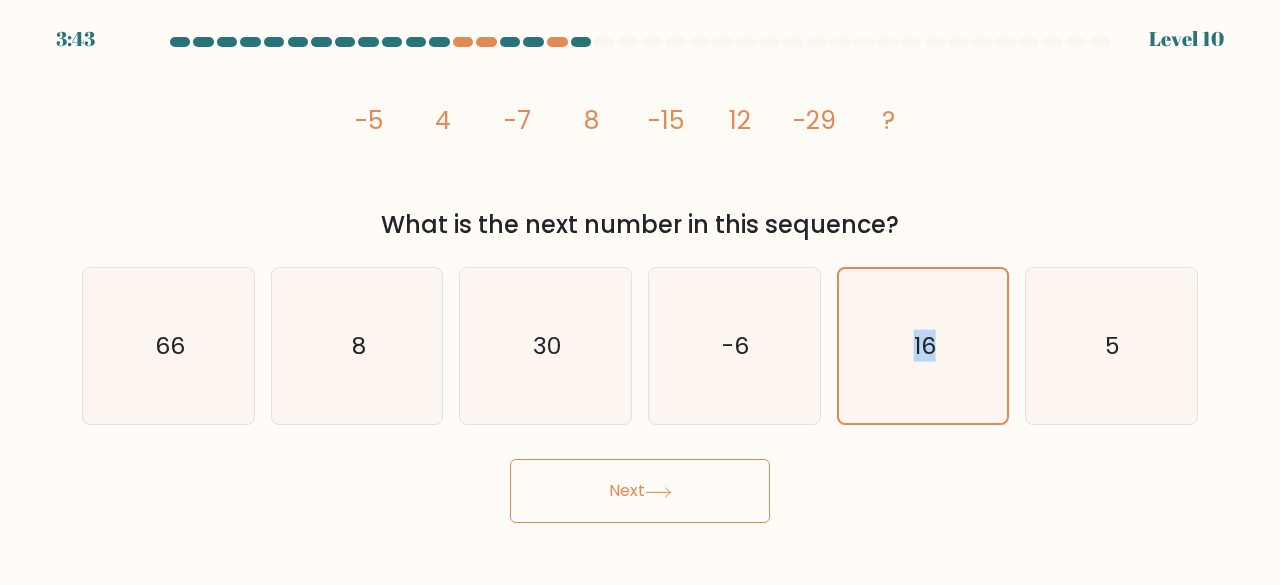 click on "Next" at bounding box center (640, 491) 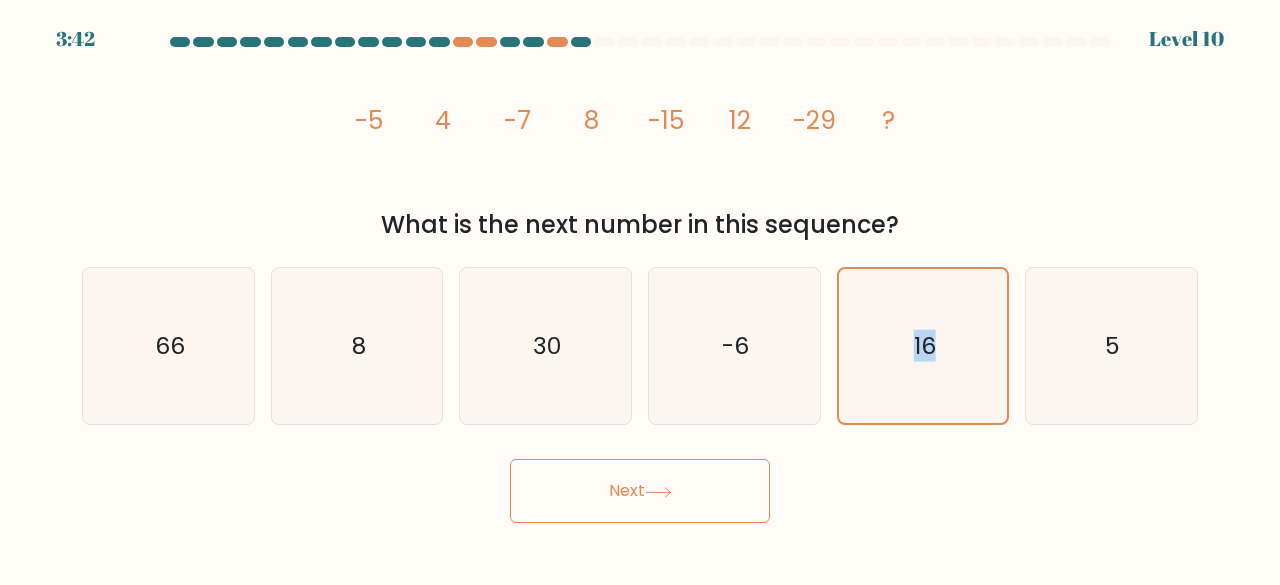 click on "Next" at bounding box center (640, 491) 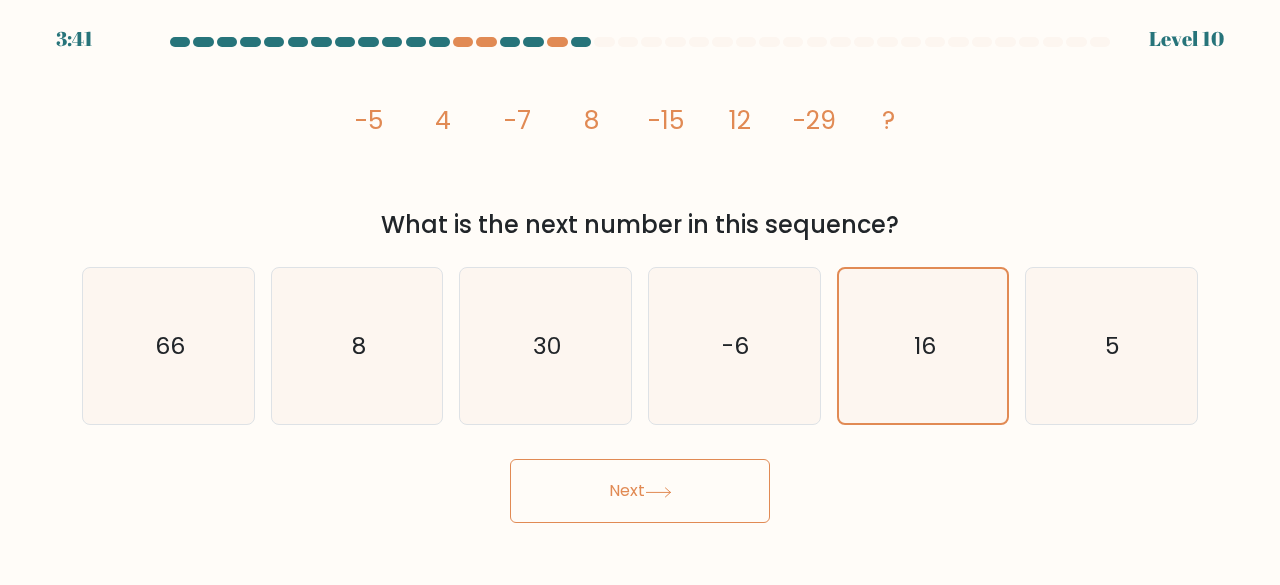 click on "Next" at bounding box center [640, 486] 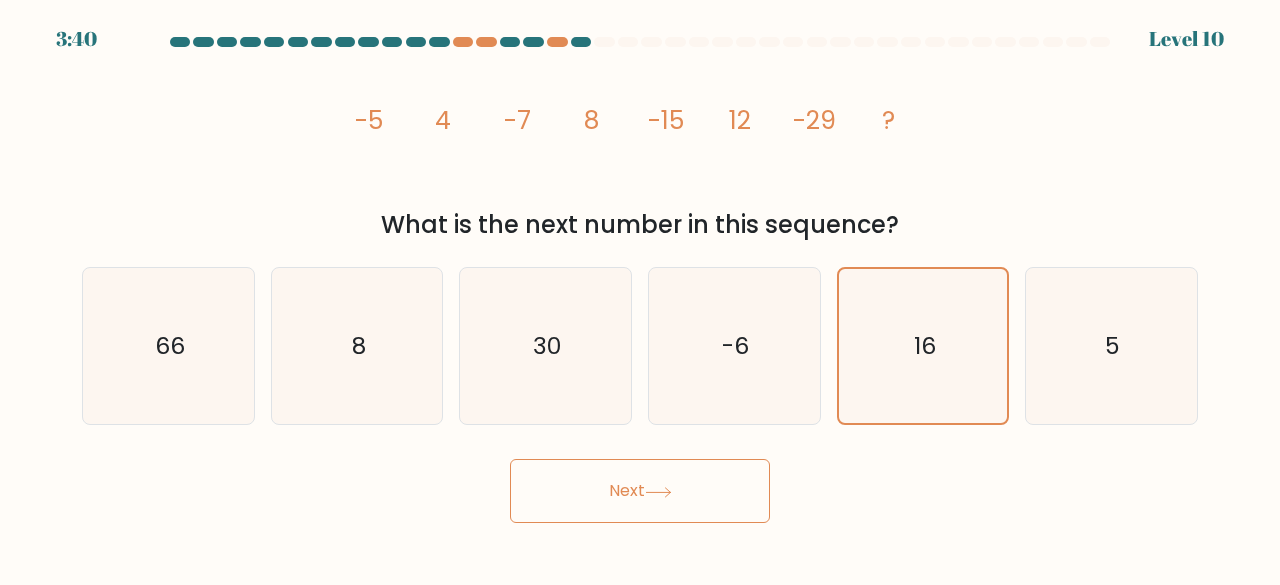 click on "Next" at bounding box center [640, 491] 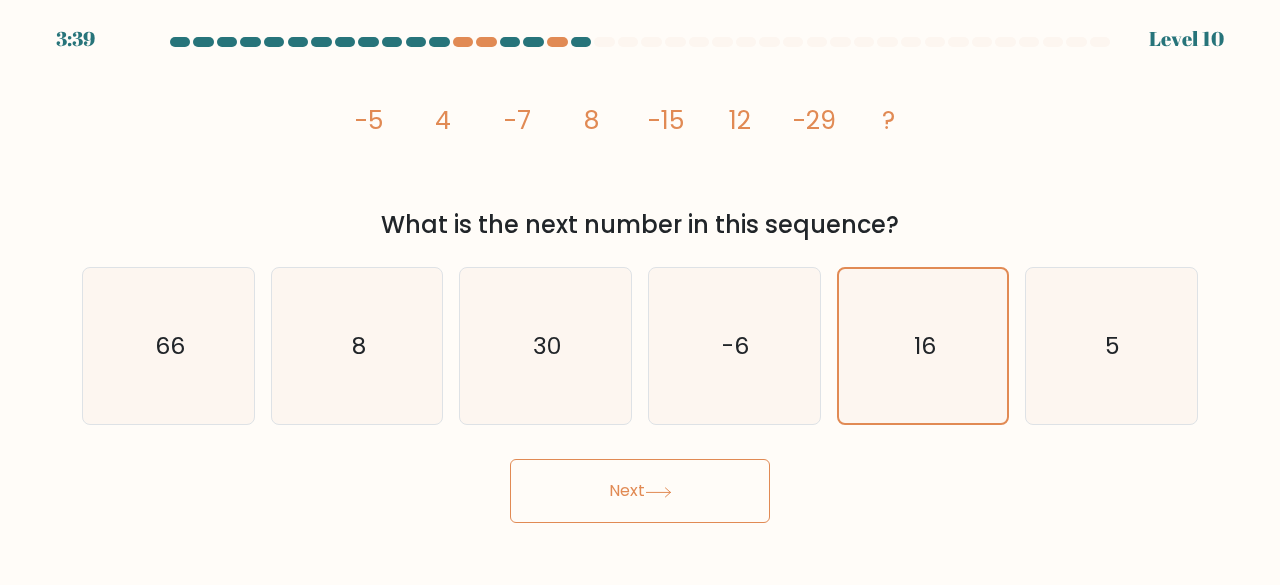 click on "Next" at bounding box center (640, 491) 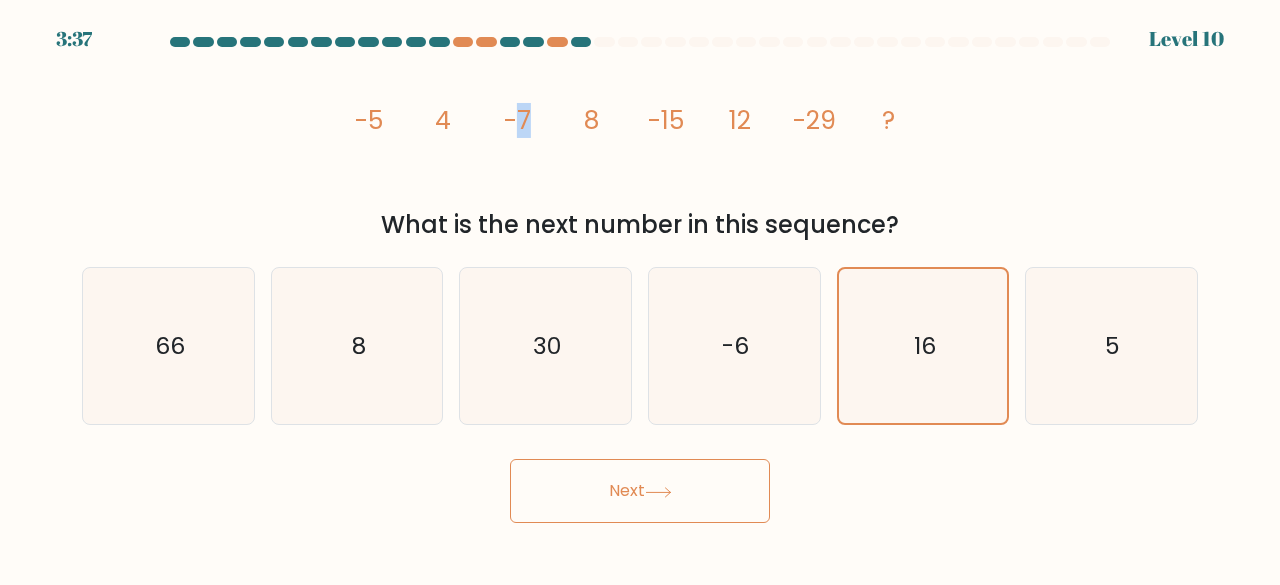 drag, startPoint x: 731, startPoint y: 484, endPoint x: 524, endPoint y: 191, distance: 358.74503 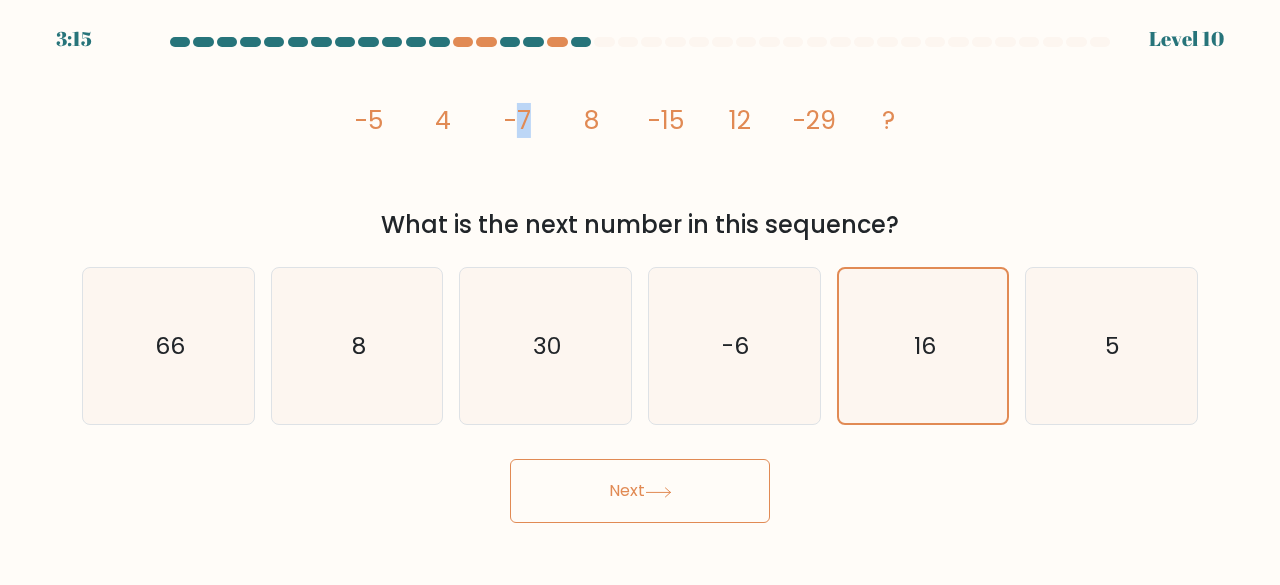 click on "Next" at bounding box center [640, 491] 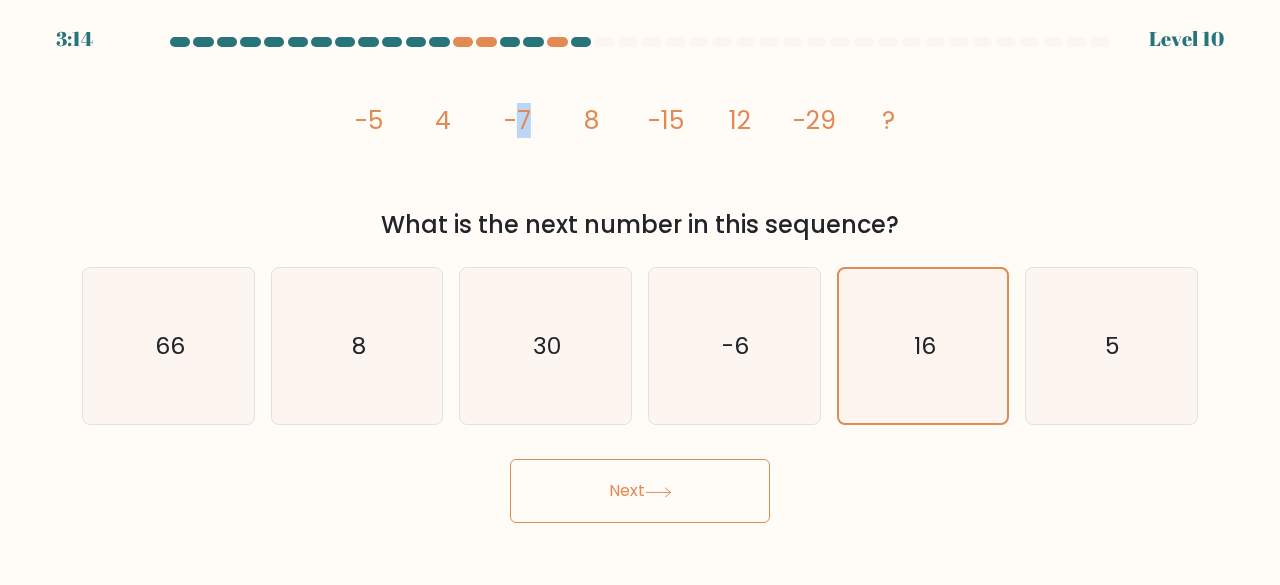 click on "Next" at bounding box center [640, 491] 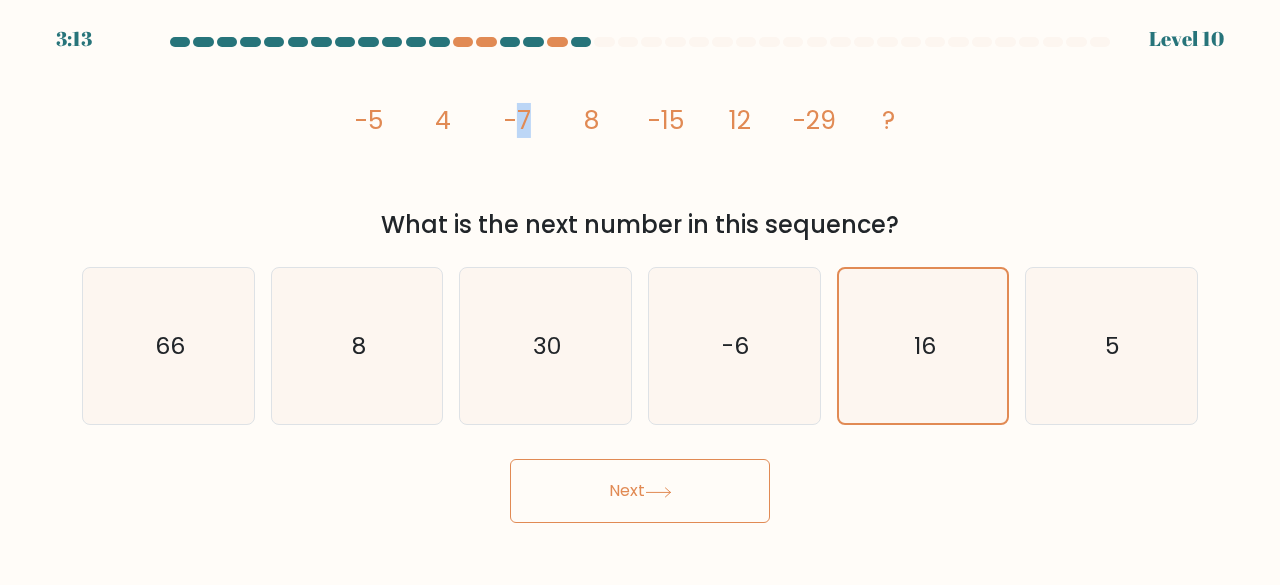 click on "Next" at bounding box center (640, 491) 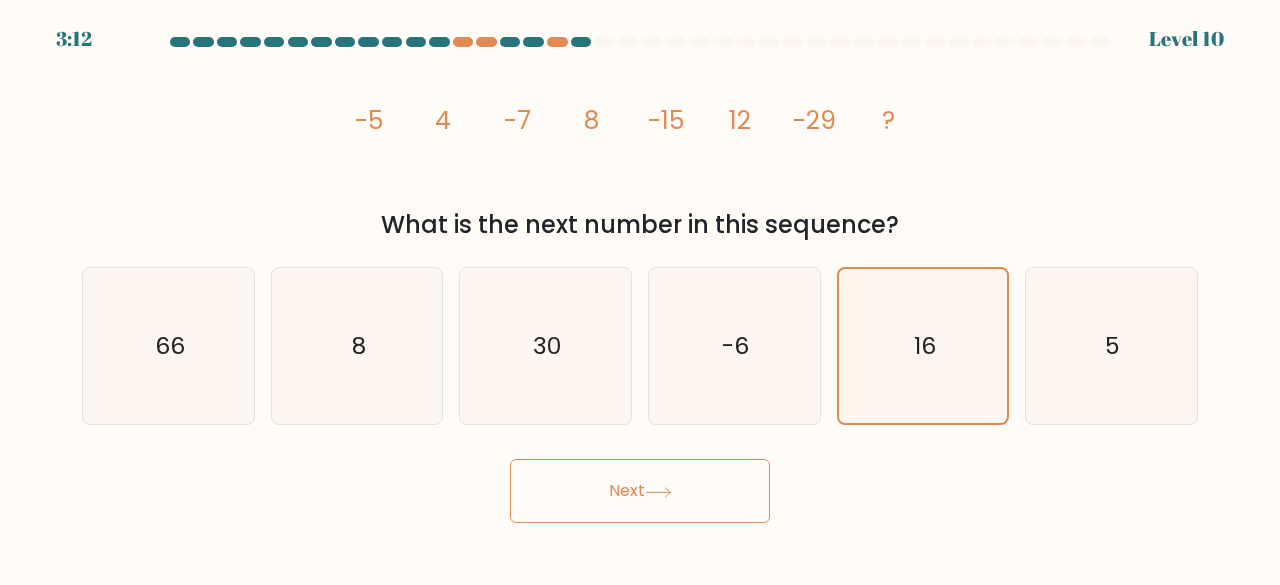 click on "Next" at bounding box center (640, 486) 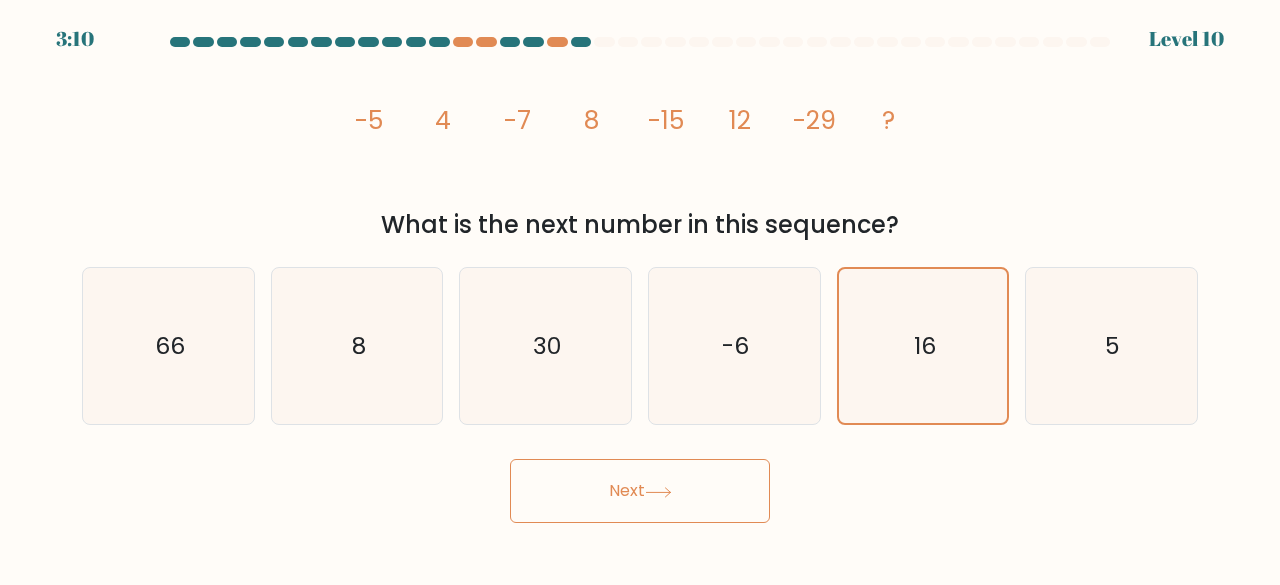 click 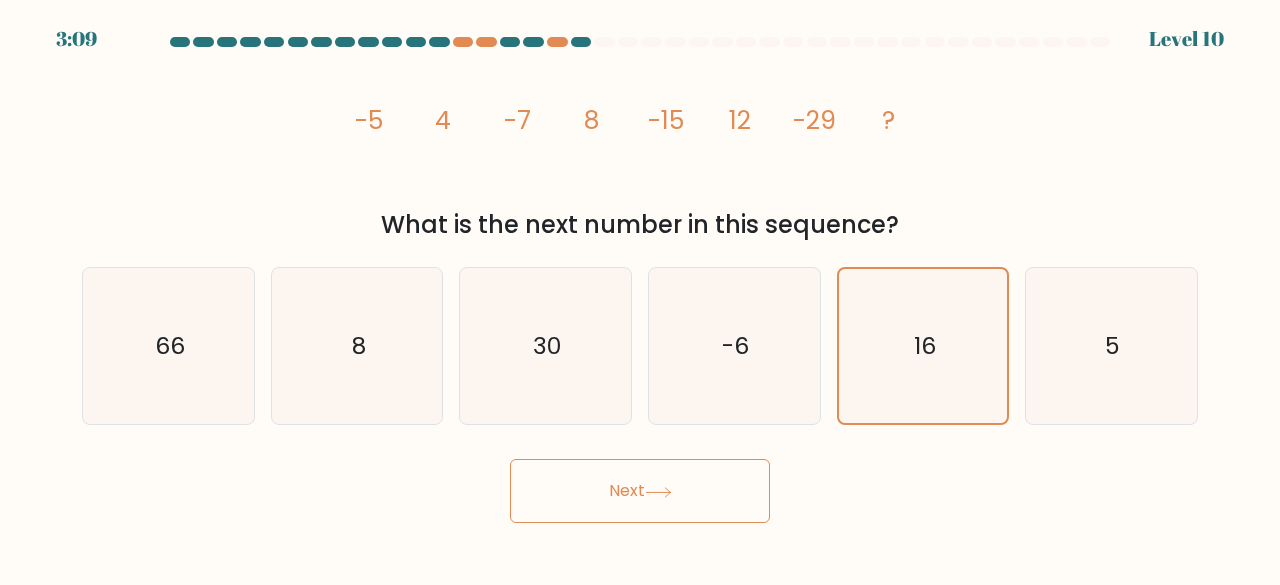 click on "Next" at bounding box center (640, 491) 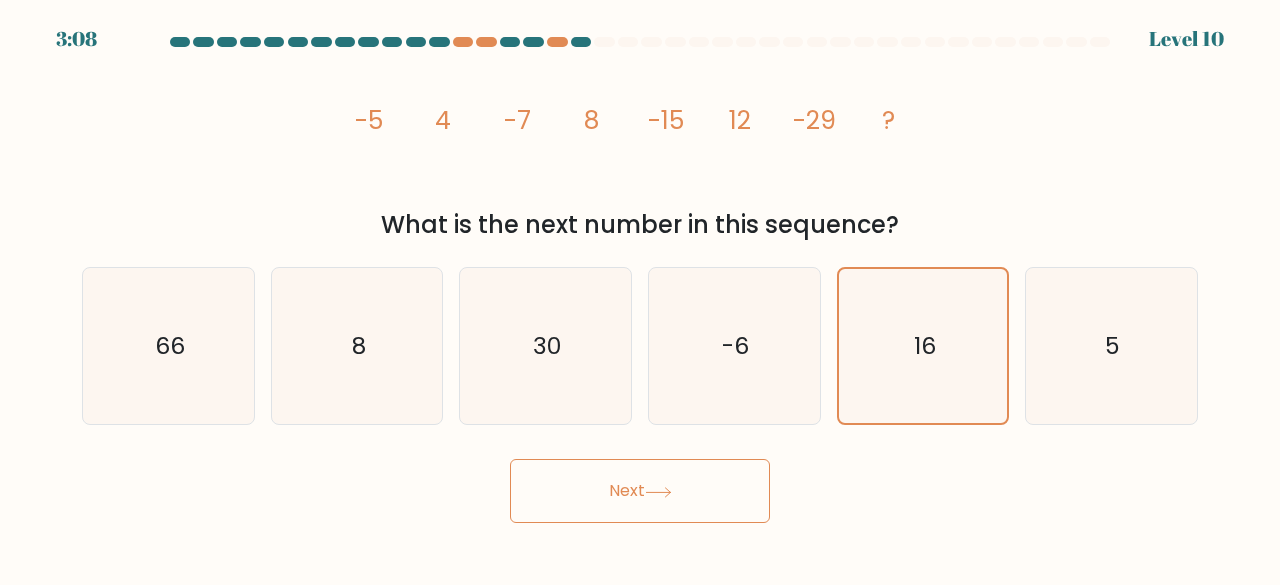 click on "Next" at bounding box center (640, 491) 